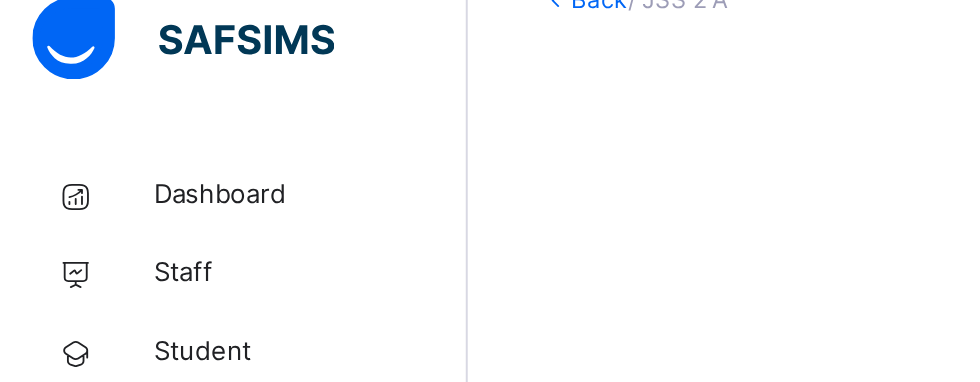 scroll, scrollTop: 102, scrollLeft: 0, axis: vertical 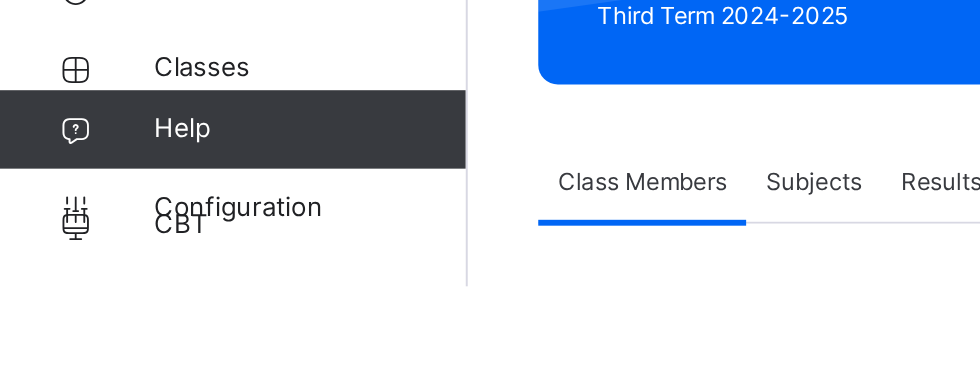 click on "Broadsheet" at bounding box center [160, 311] 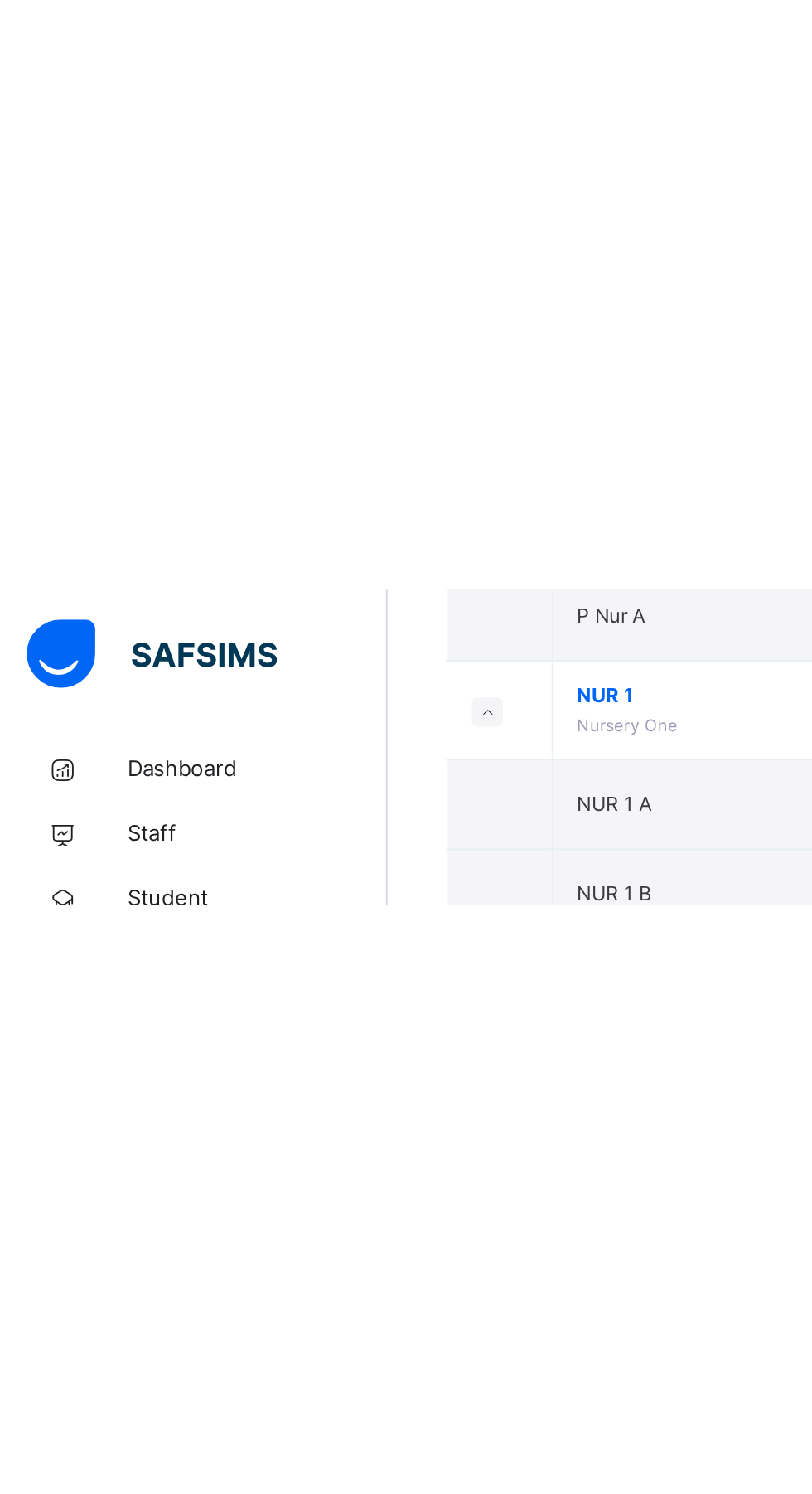 scroll, scrollTop: 67, scrollLeft: 0, axis: vertical 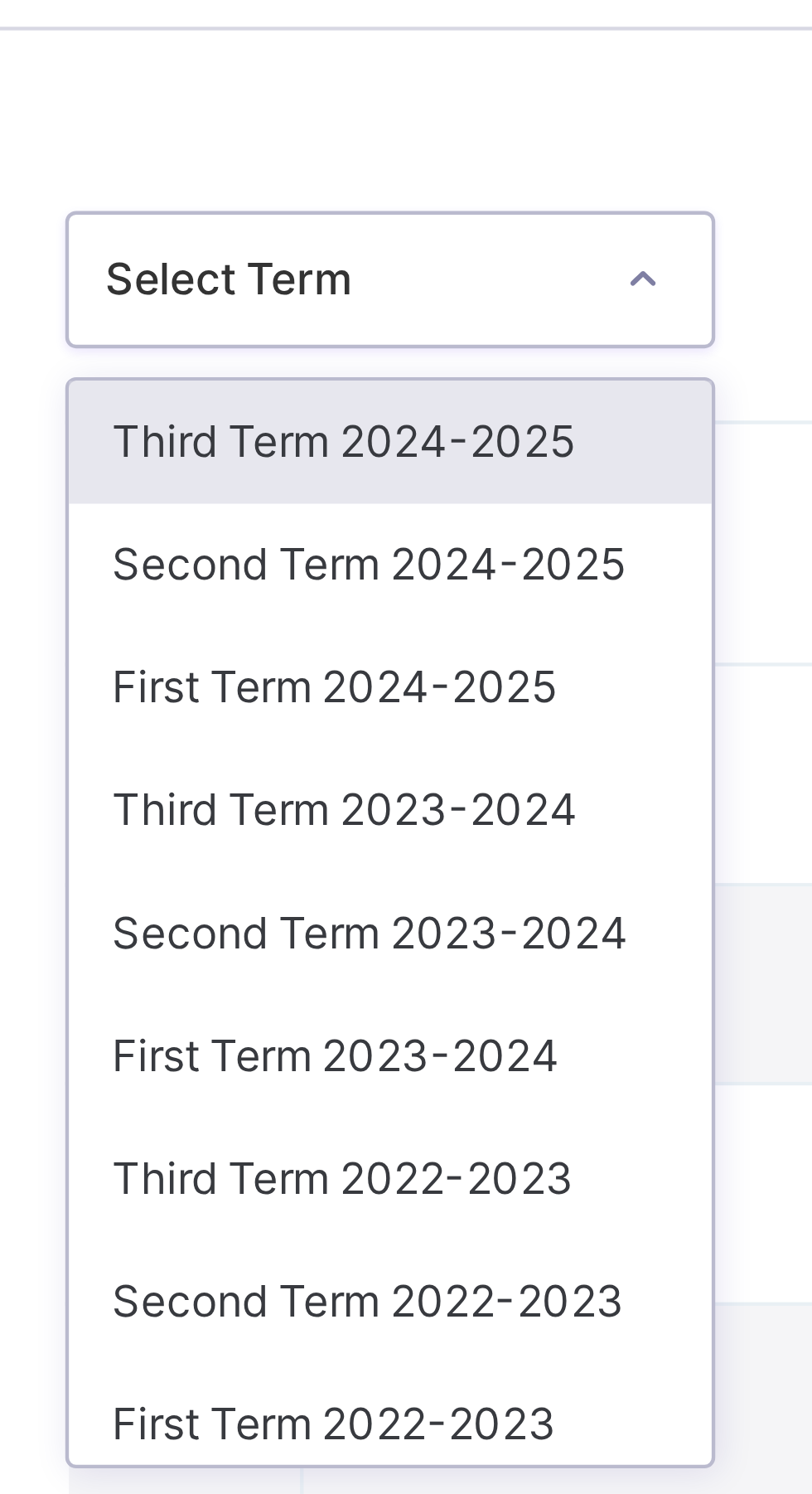 click on "Third Term 2024-2025" at bounding box center [303, 161] 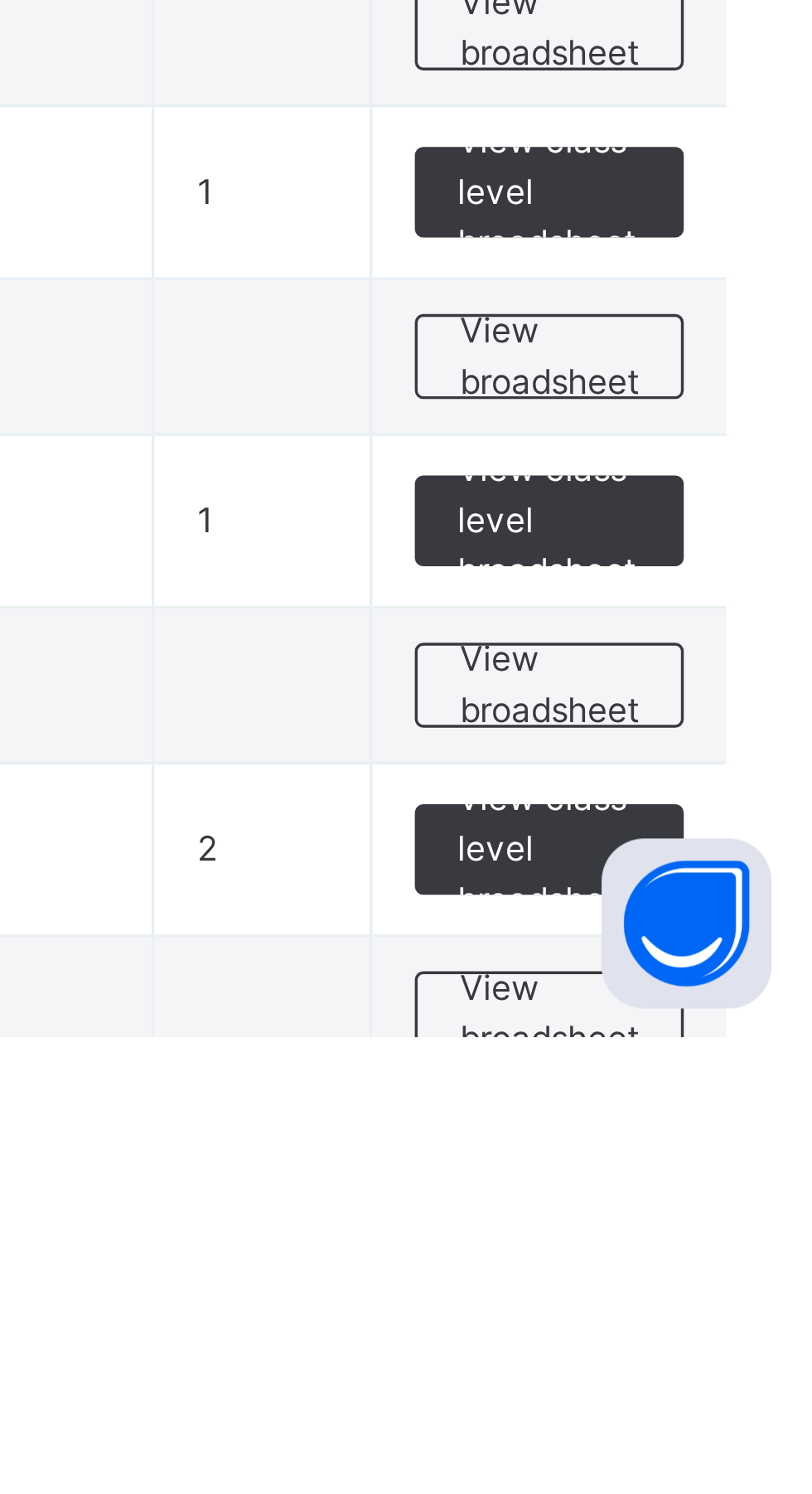 click on "View class level broadsheet" at bounding box center [730, 1343] 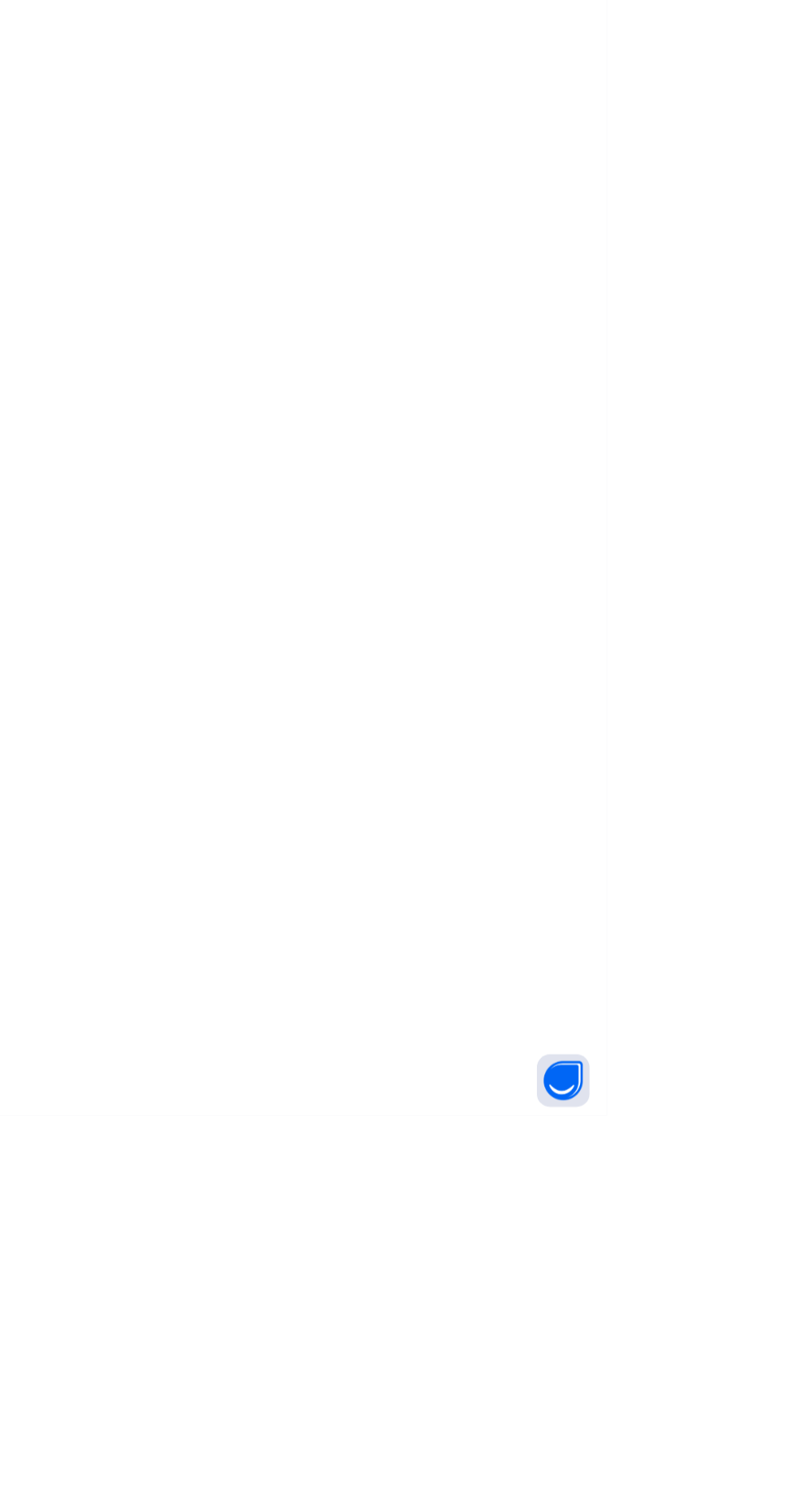scroll, scrollTop: 0, scrollLeft: 0, axis: both 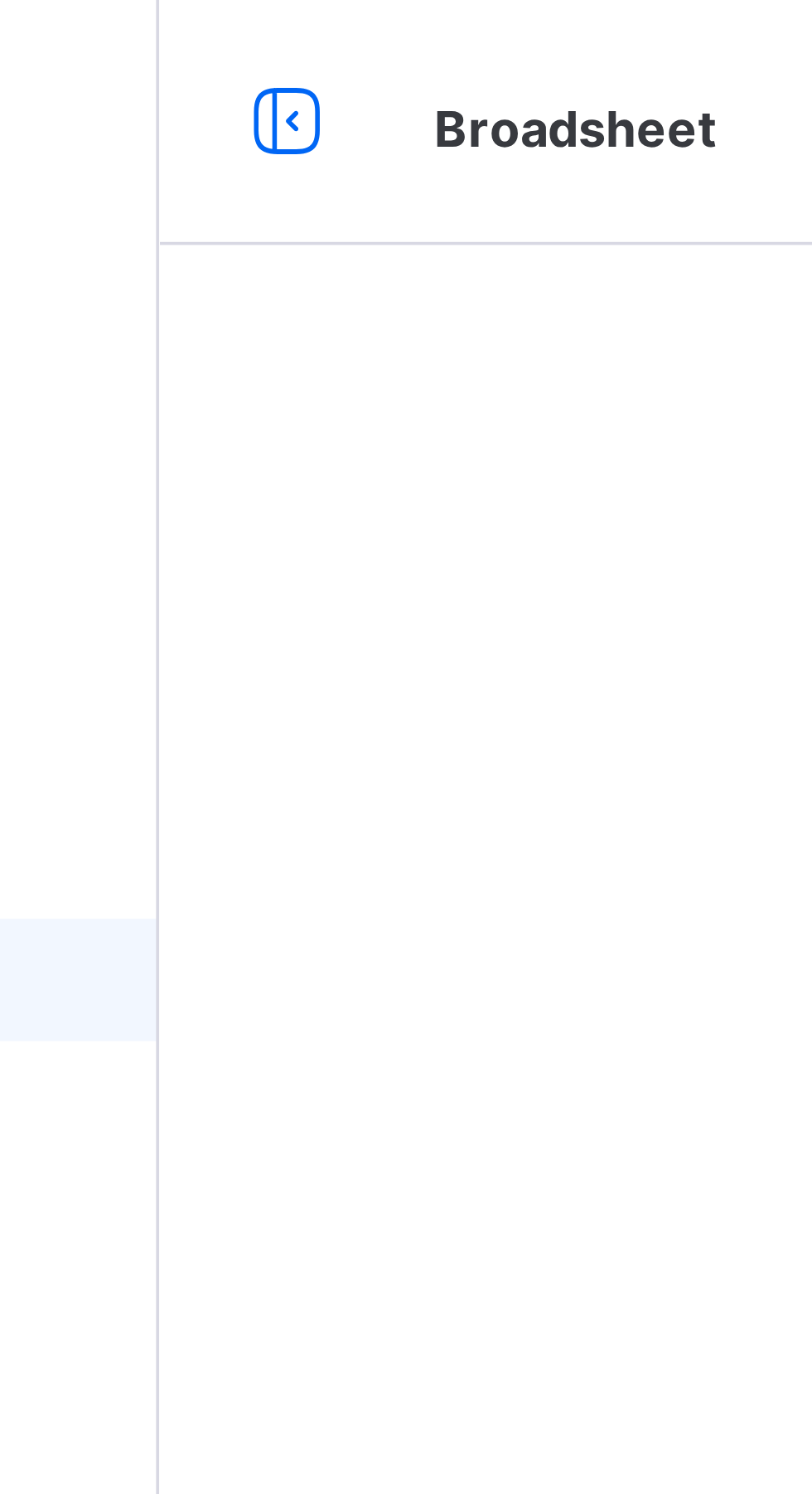 click on "Broadsheet" at bounding box center [312, 35] 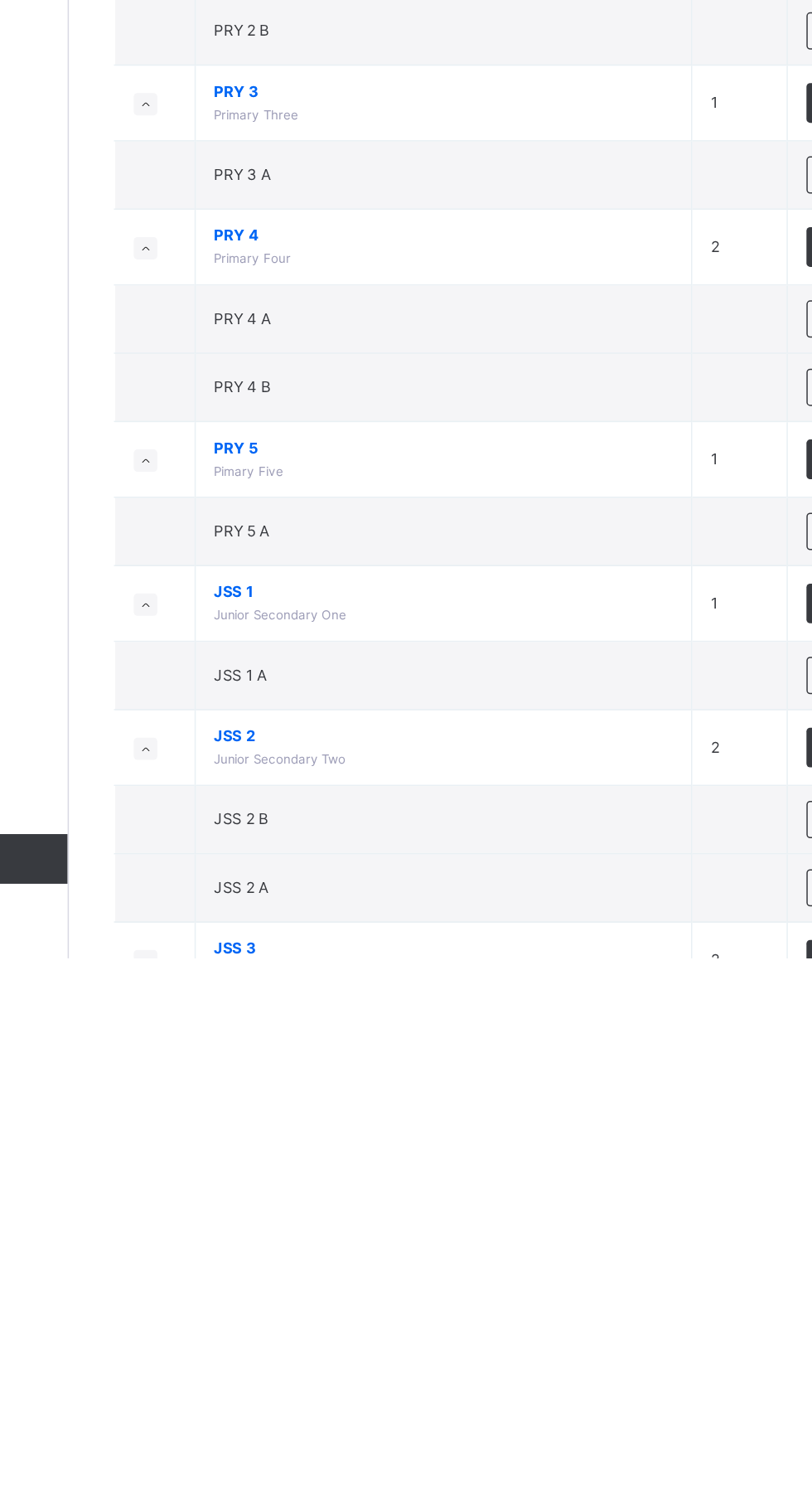 scroll, scrollTop: 36, scrollLeft: 0, axis: vertical 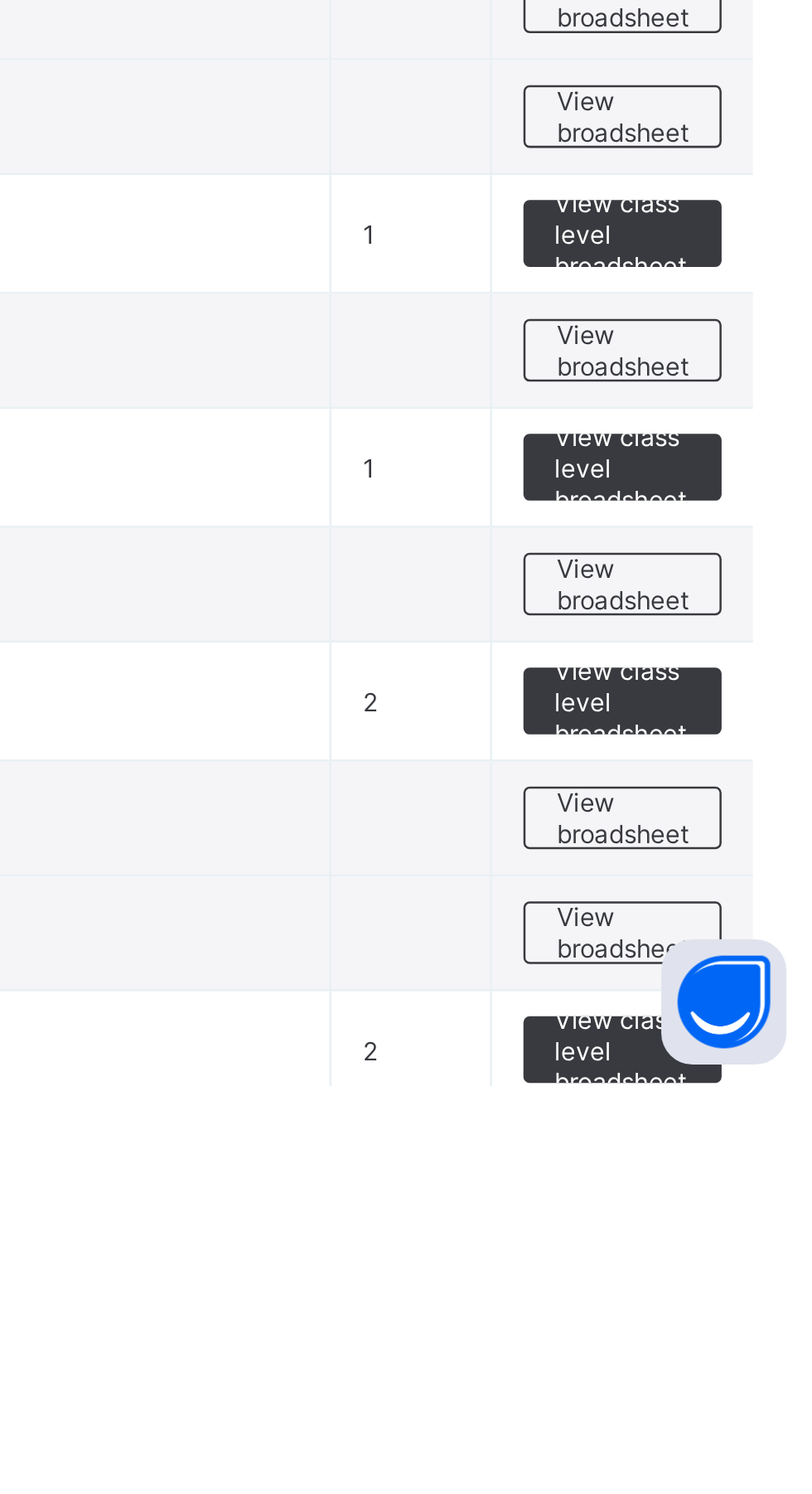 click on "View broadsheet" at bounding box center [730, 1295] 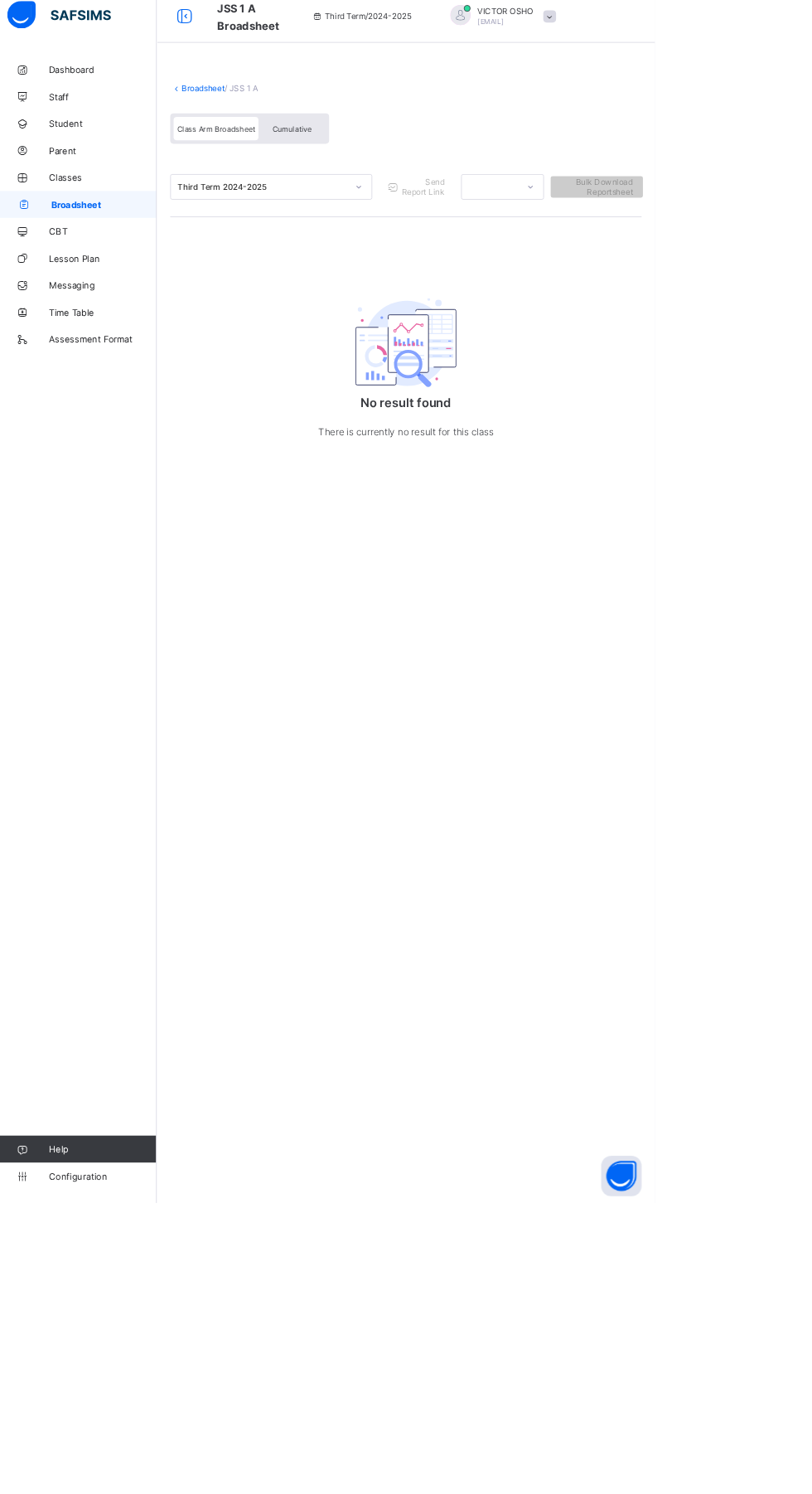 scroll, scrollTop: 0, scrollLeft: 0, axis: both 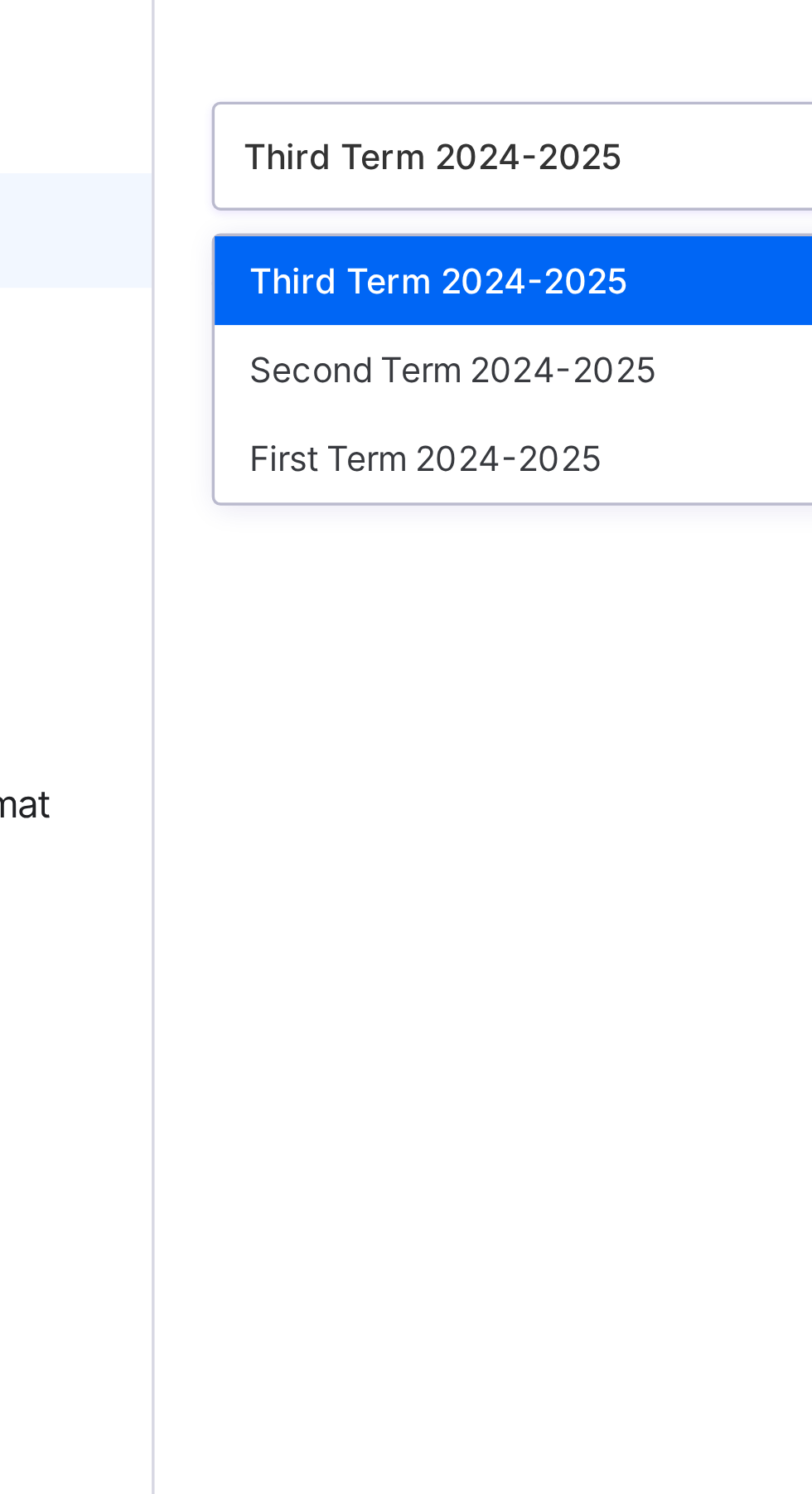 click on "First Term 2024-2025" at bounding box center [340, 331] 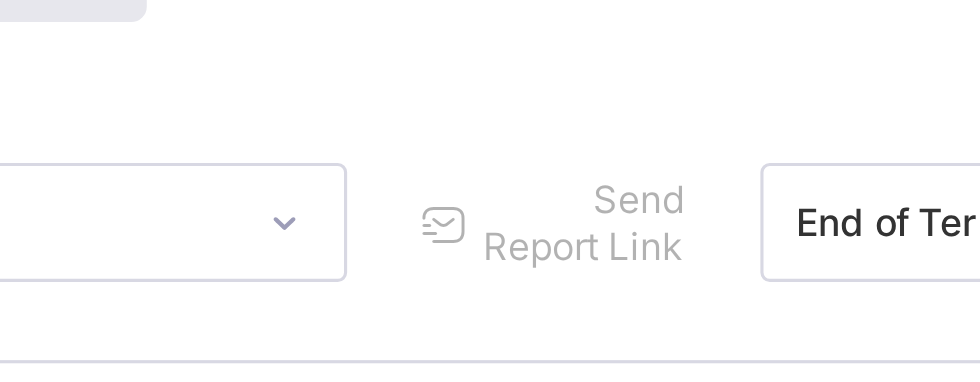 scroll, scrollTop: 221, scrollLeft: 0, axis: vertical 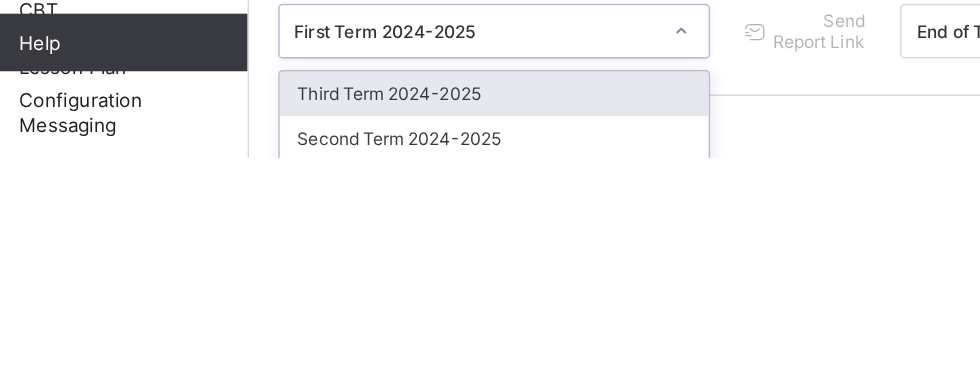 click on "Third Term 2024-2025" at bounding box center [410, 337] 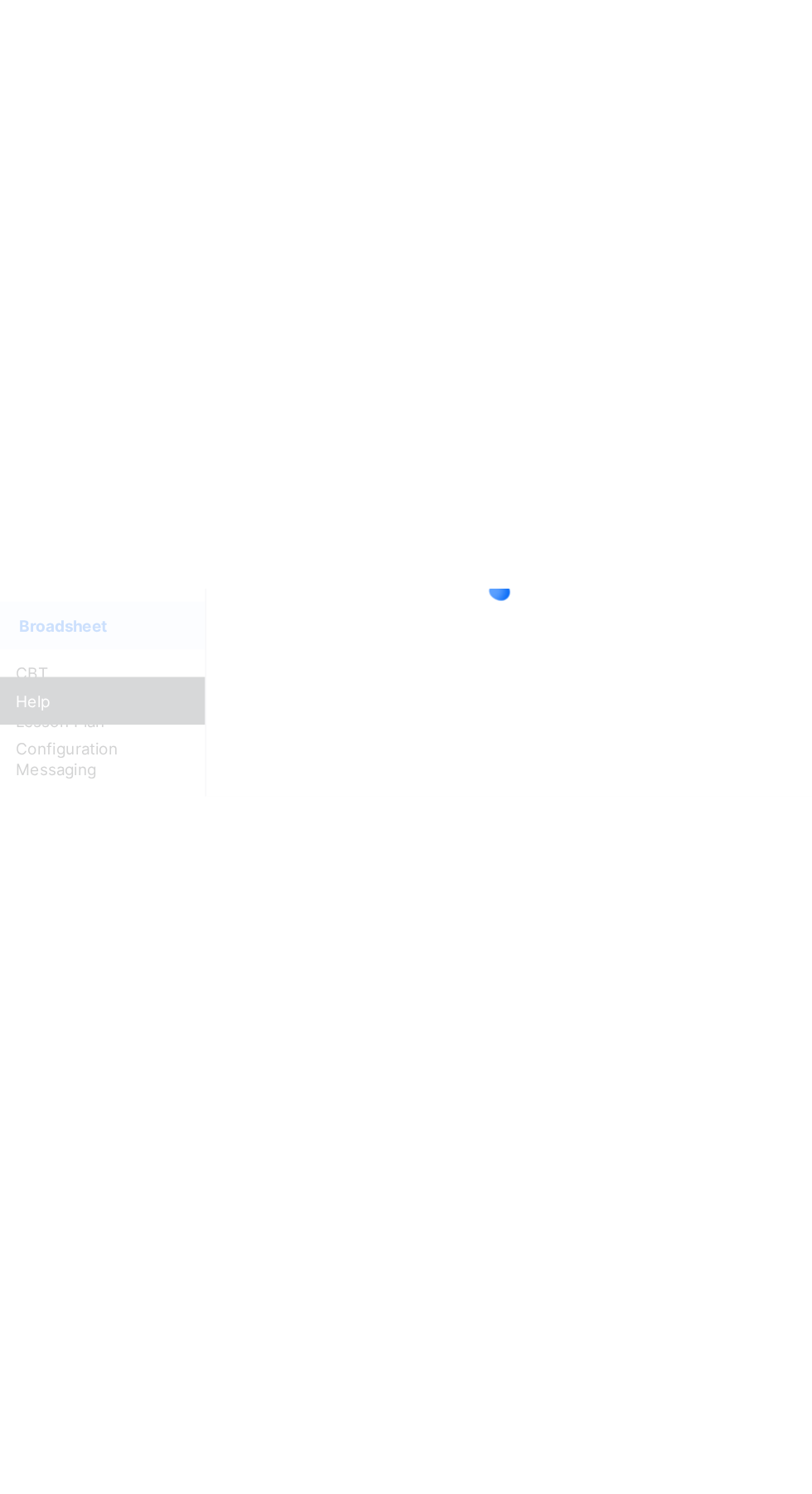 scroll, scrollTop: 0, scrollLeft: 0, axis: both 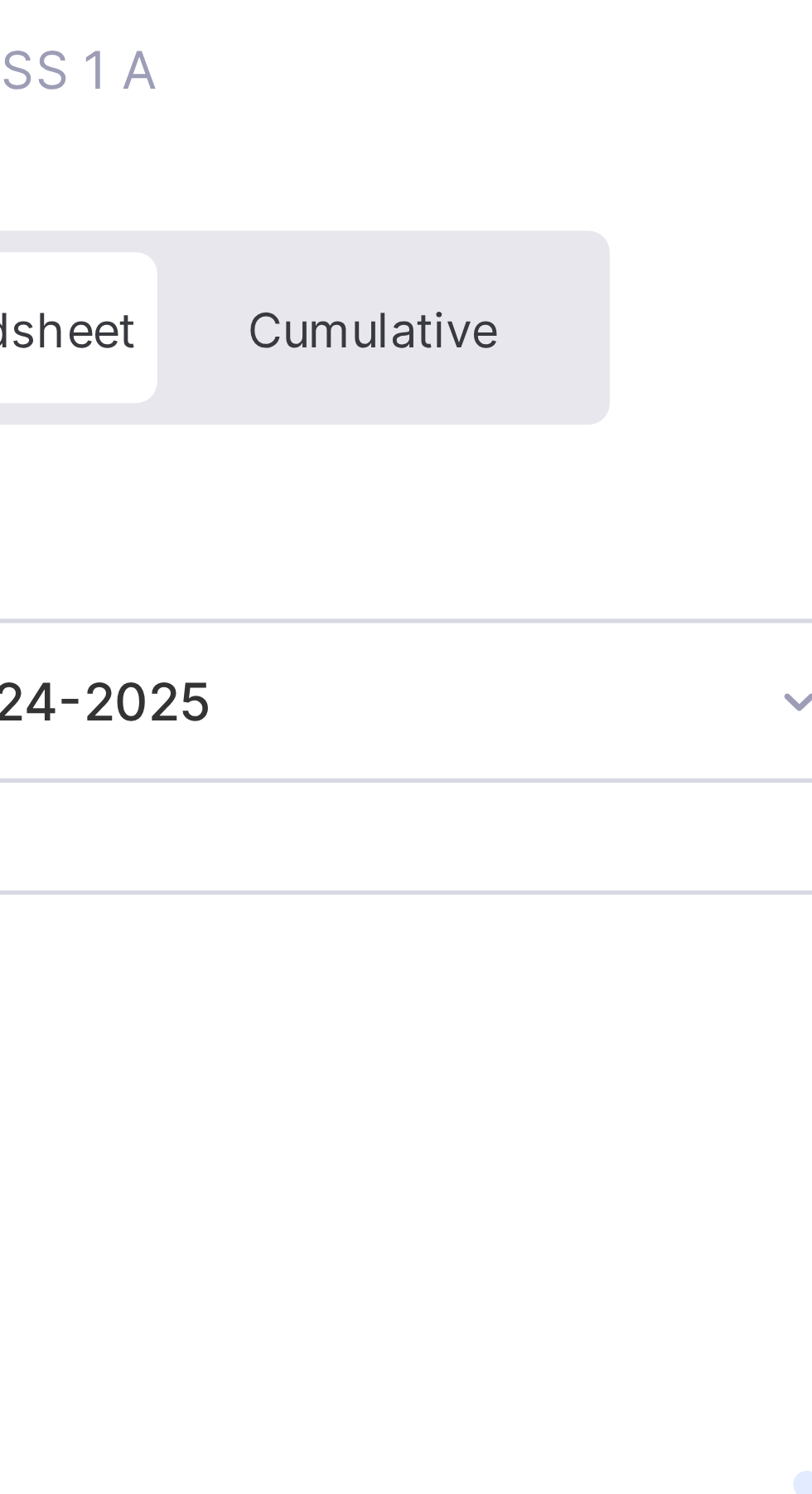 click on "Cumulative" at bounding box center (365, 172) 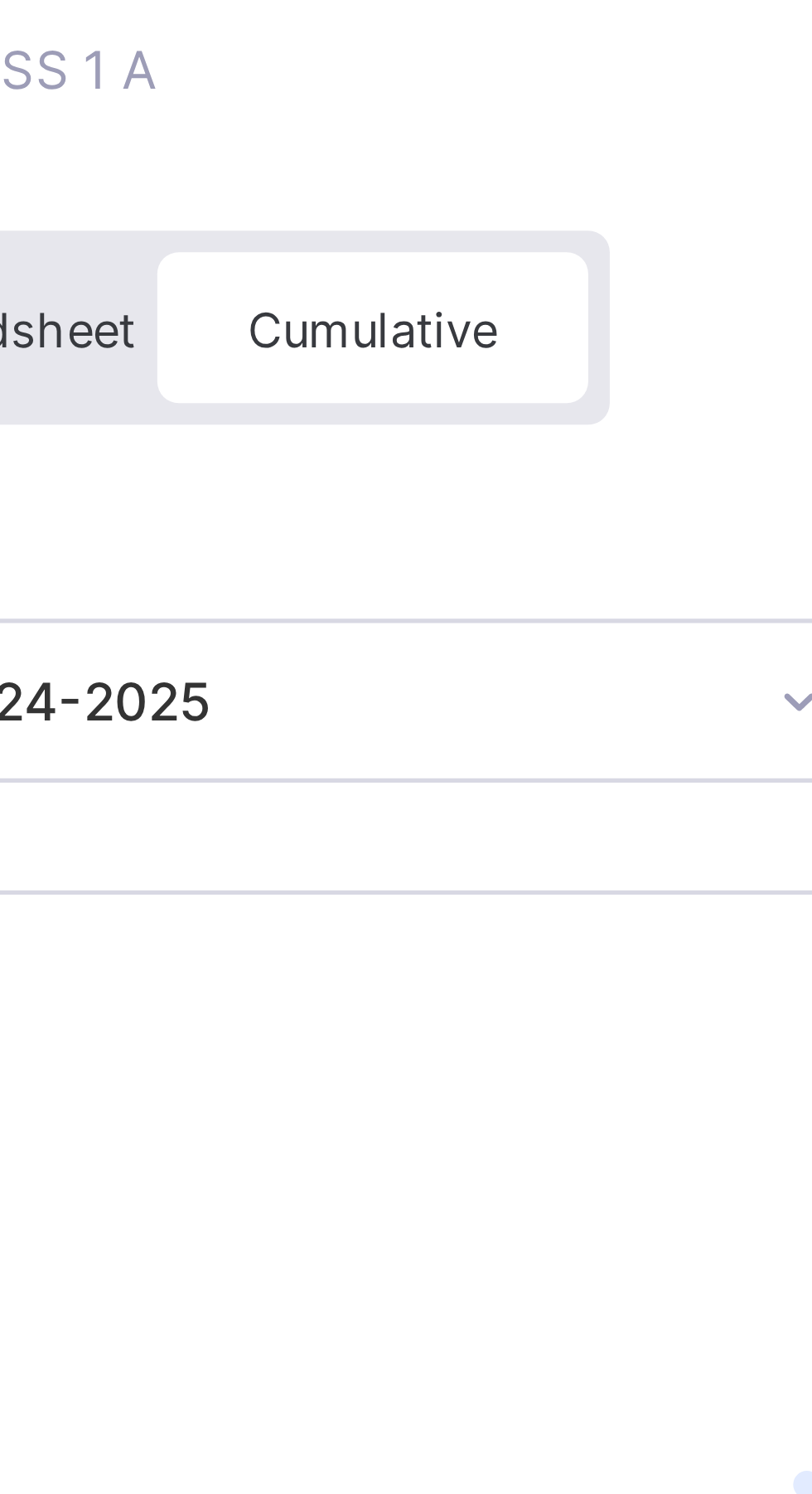 click on "Cumulative" at bounding box center [365, 172] 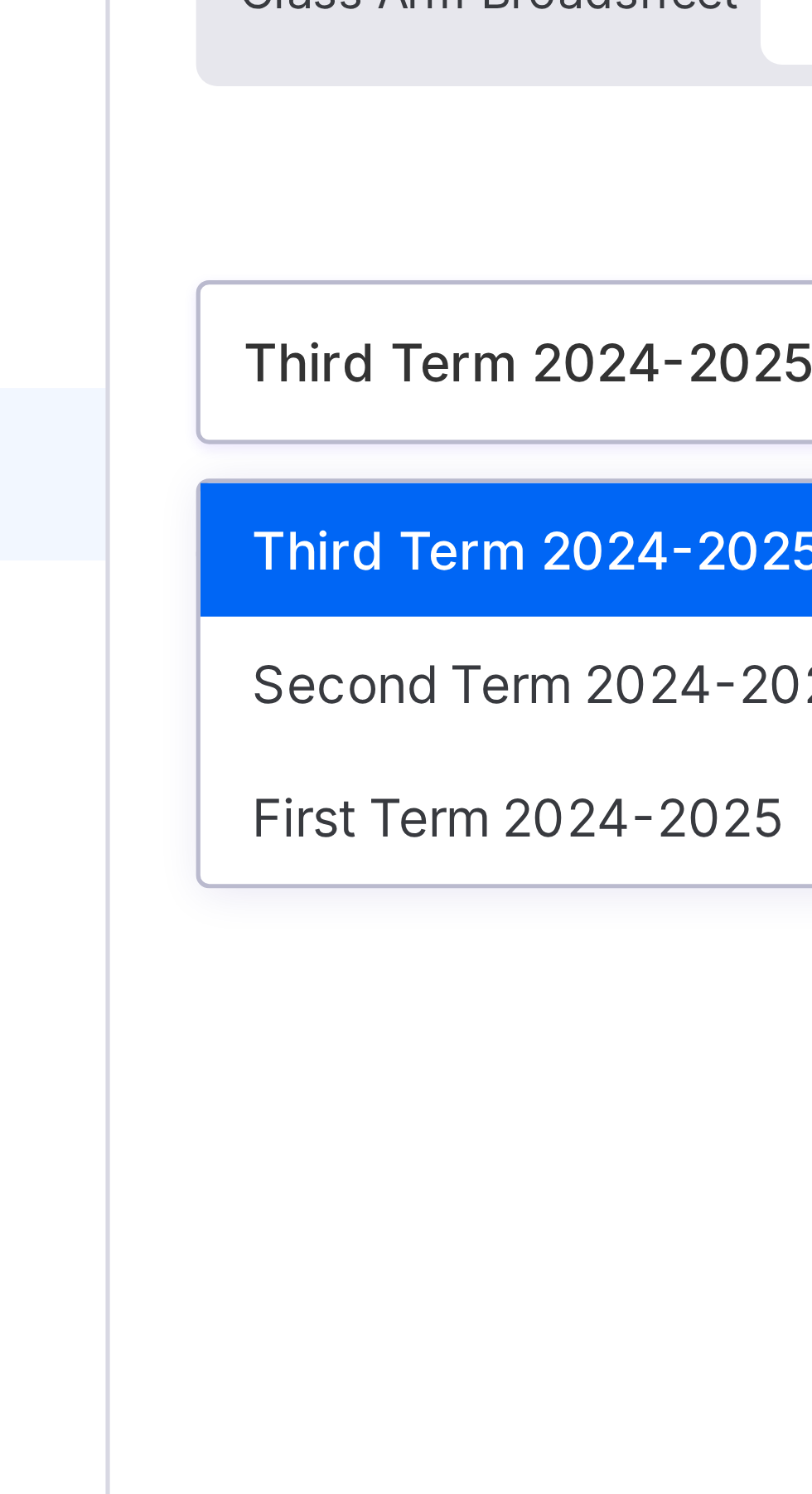 click on "Third Term 2024-2025" at bounding box center [340, 279] 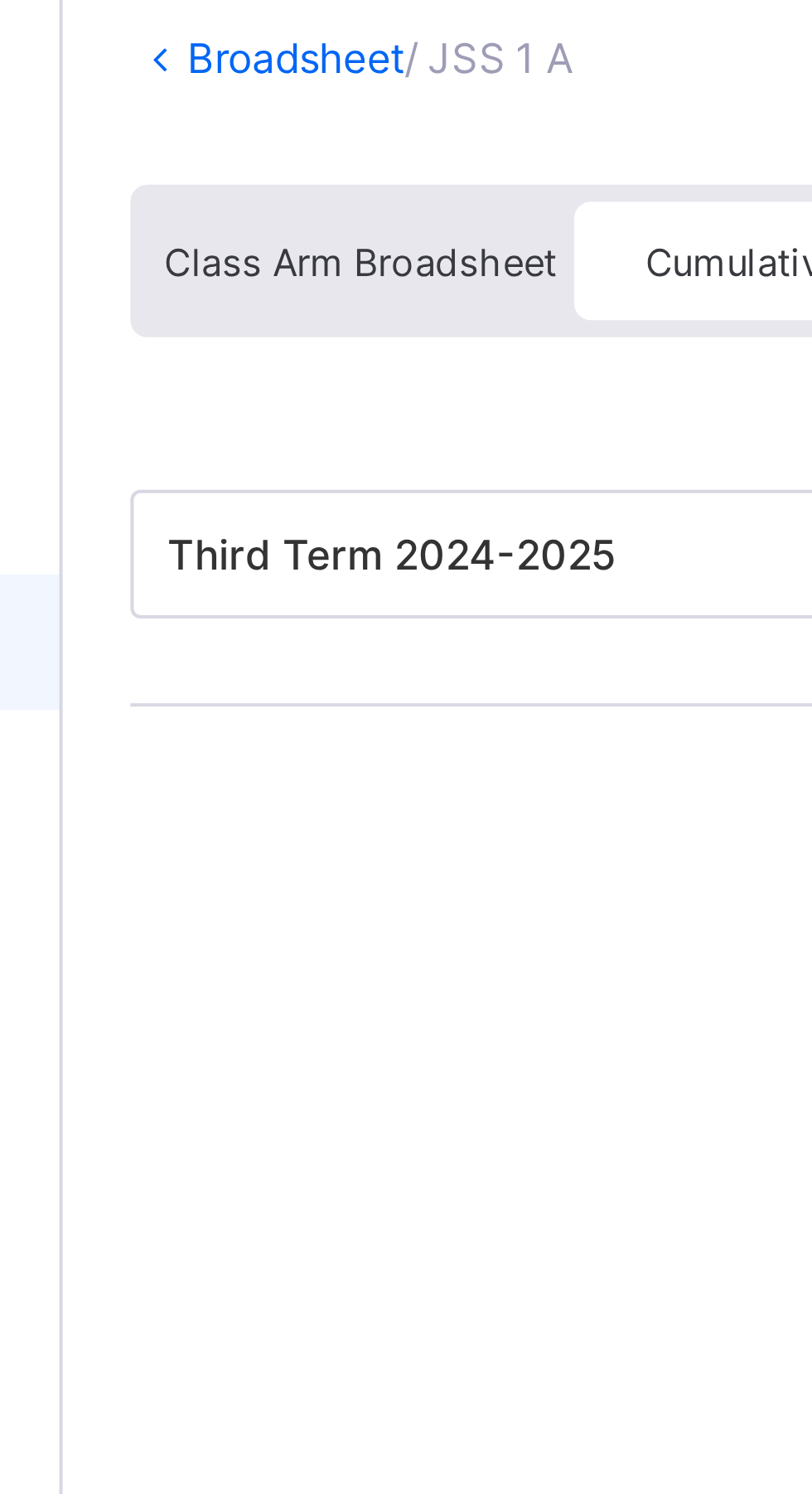 click on "Cumulative" at bounding box center (365, 172) 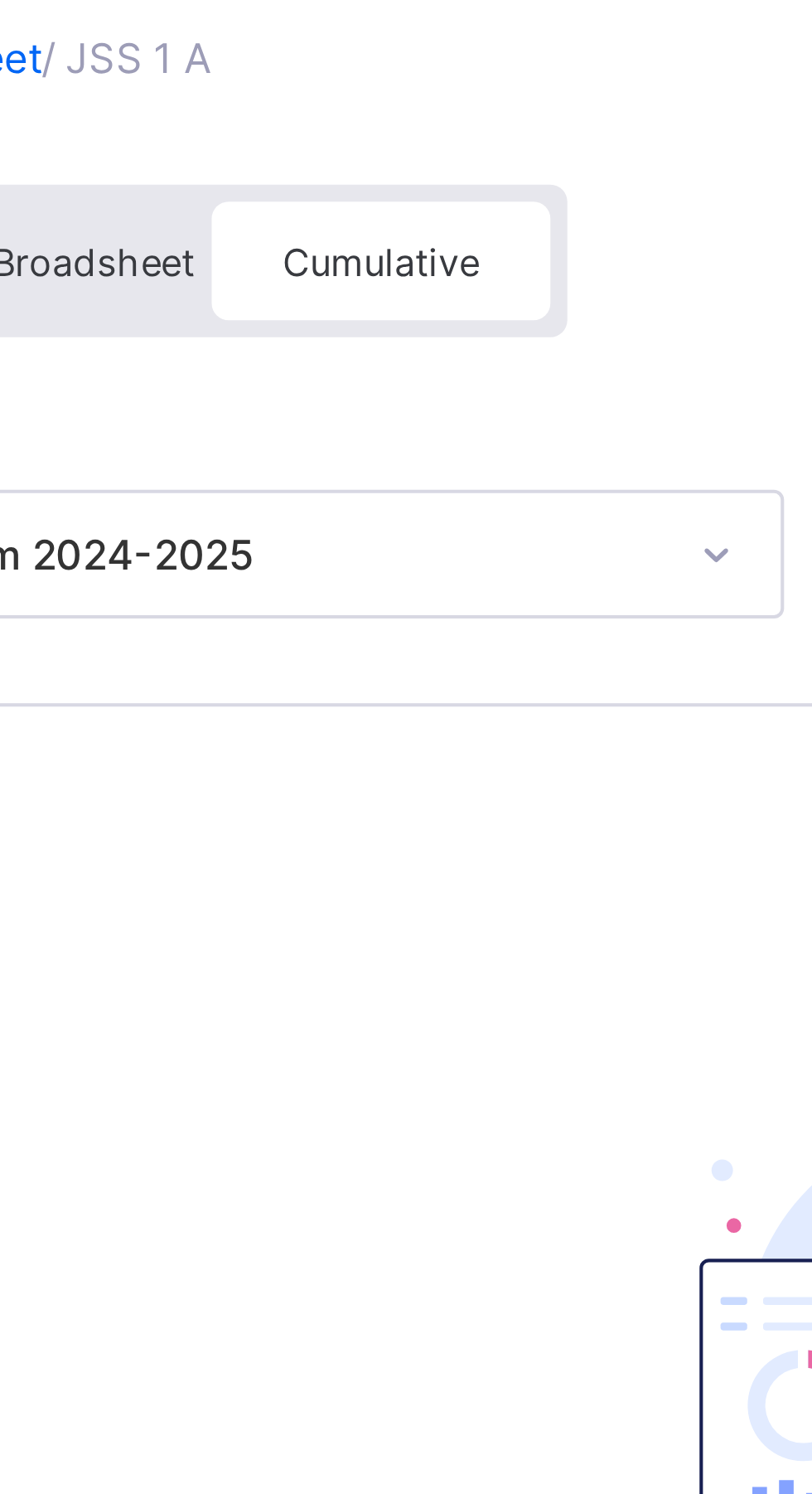 click on "Cumulative" at bounding box center [365, 172] 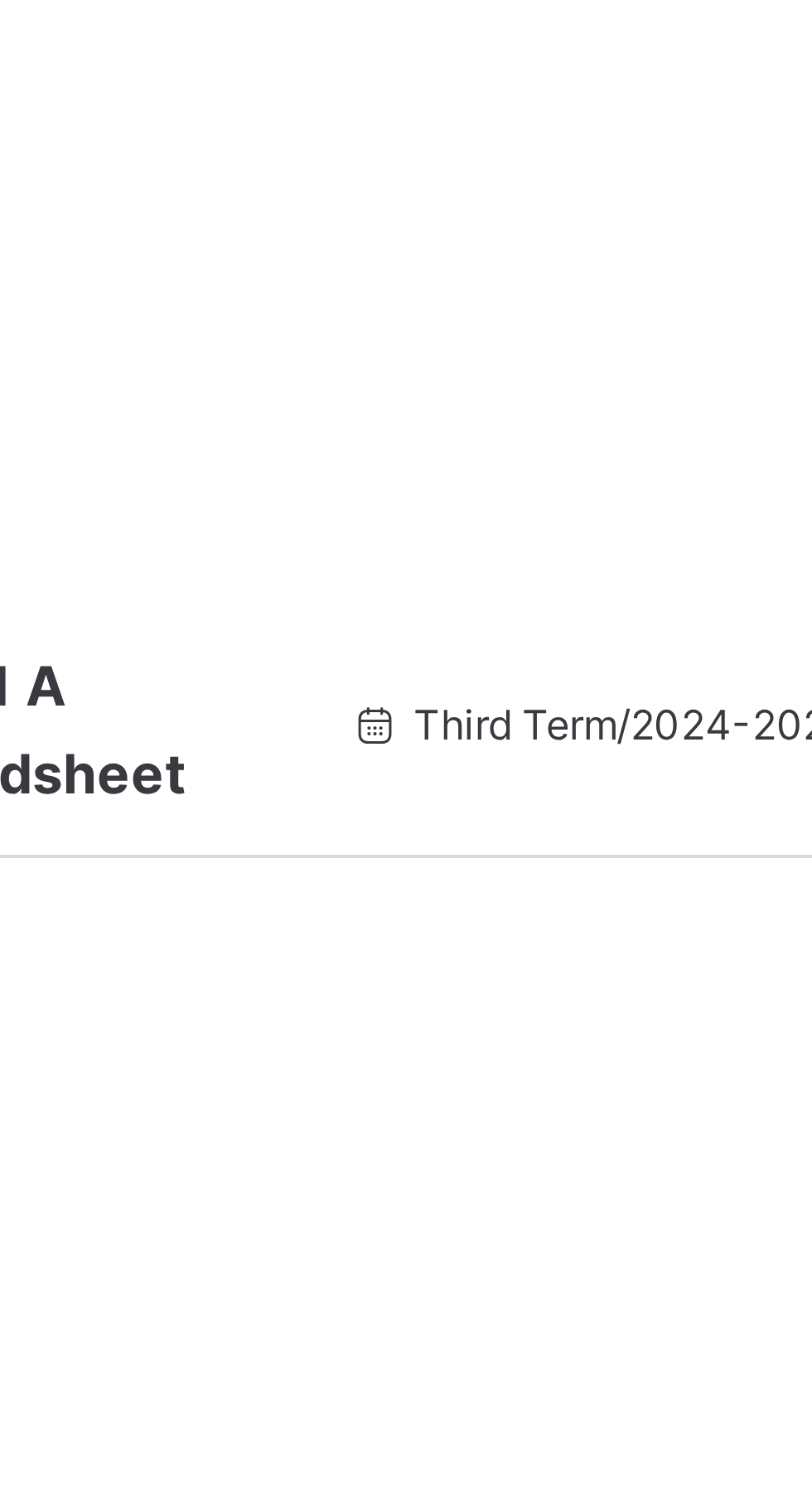 scroll, scrollTop: 0, scrollLeft: 0, axis: both 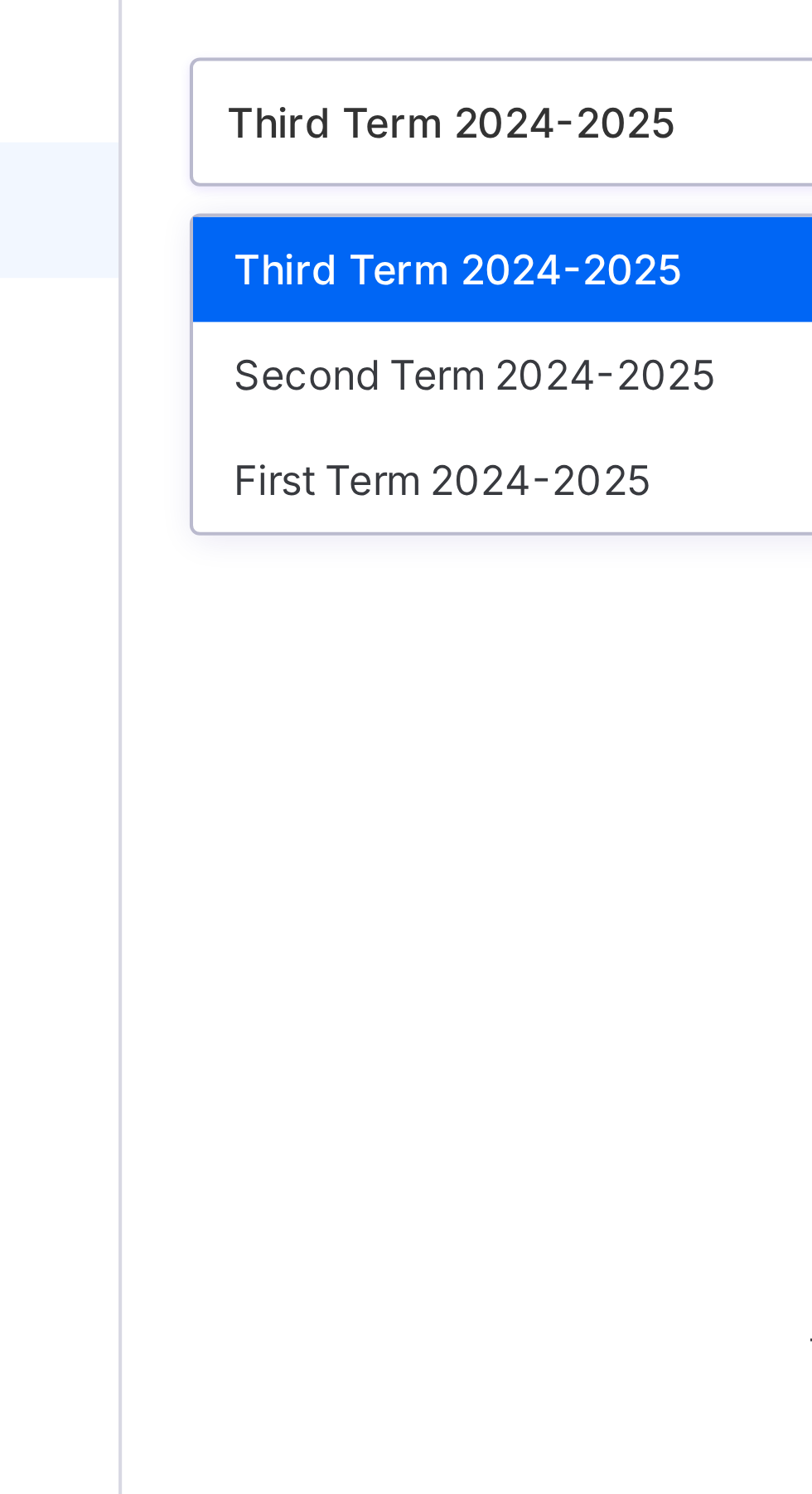 click on "Second Term 2024-2025" at bounding box center (340, 305) 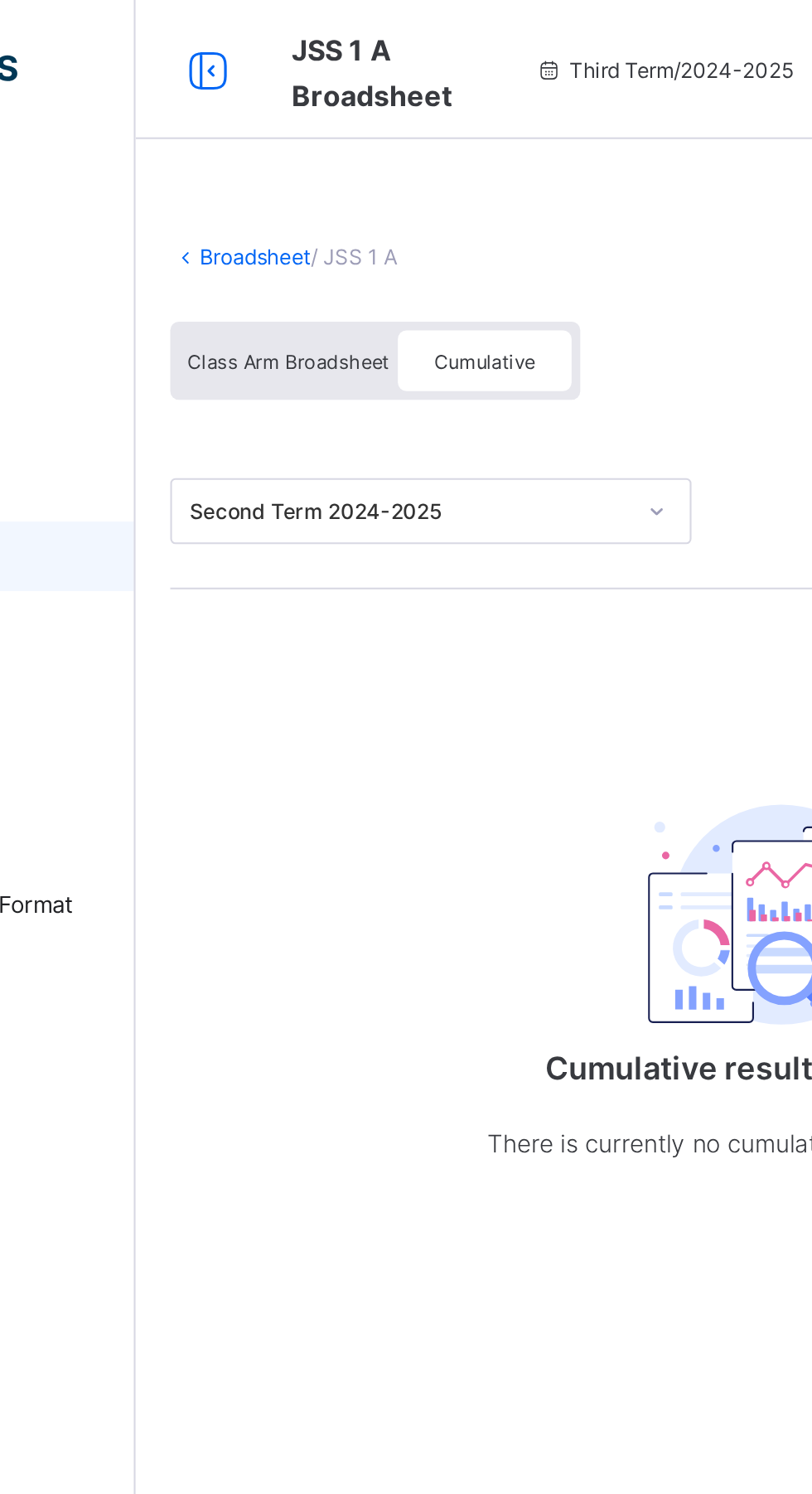 click on "Cumulative" at bounding box center [365, 172] 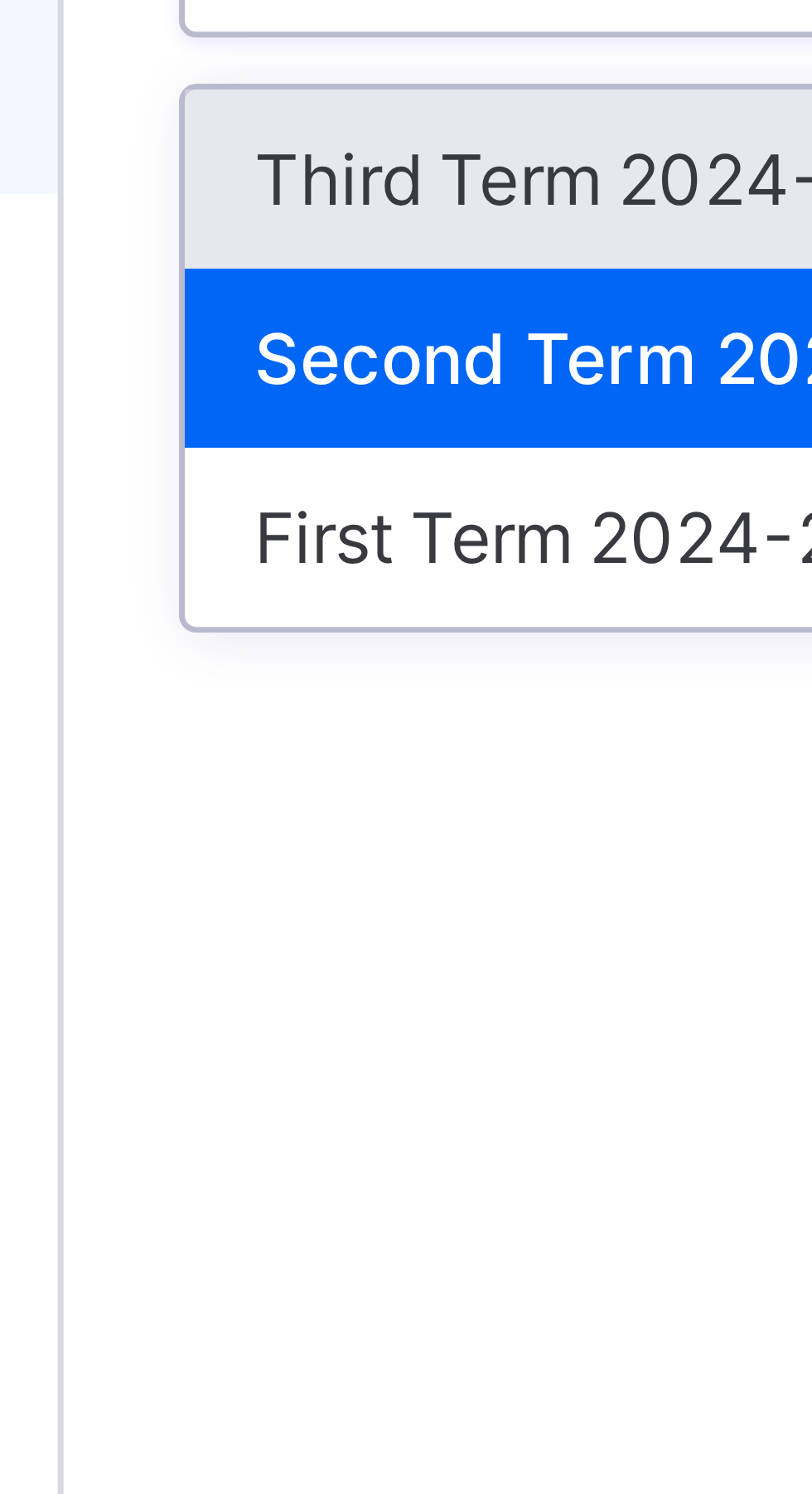 click on "Second Term 2024-2025" at bounding box center (340, 305) 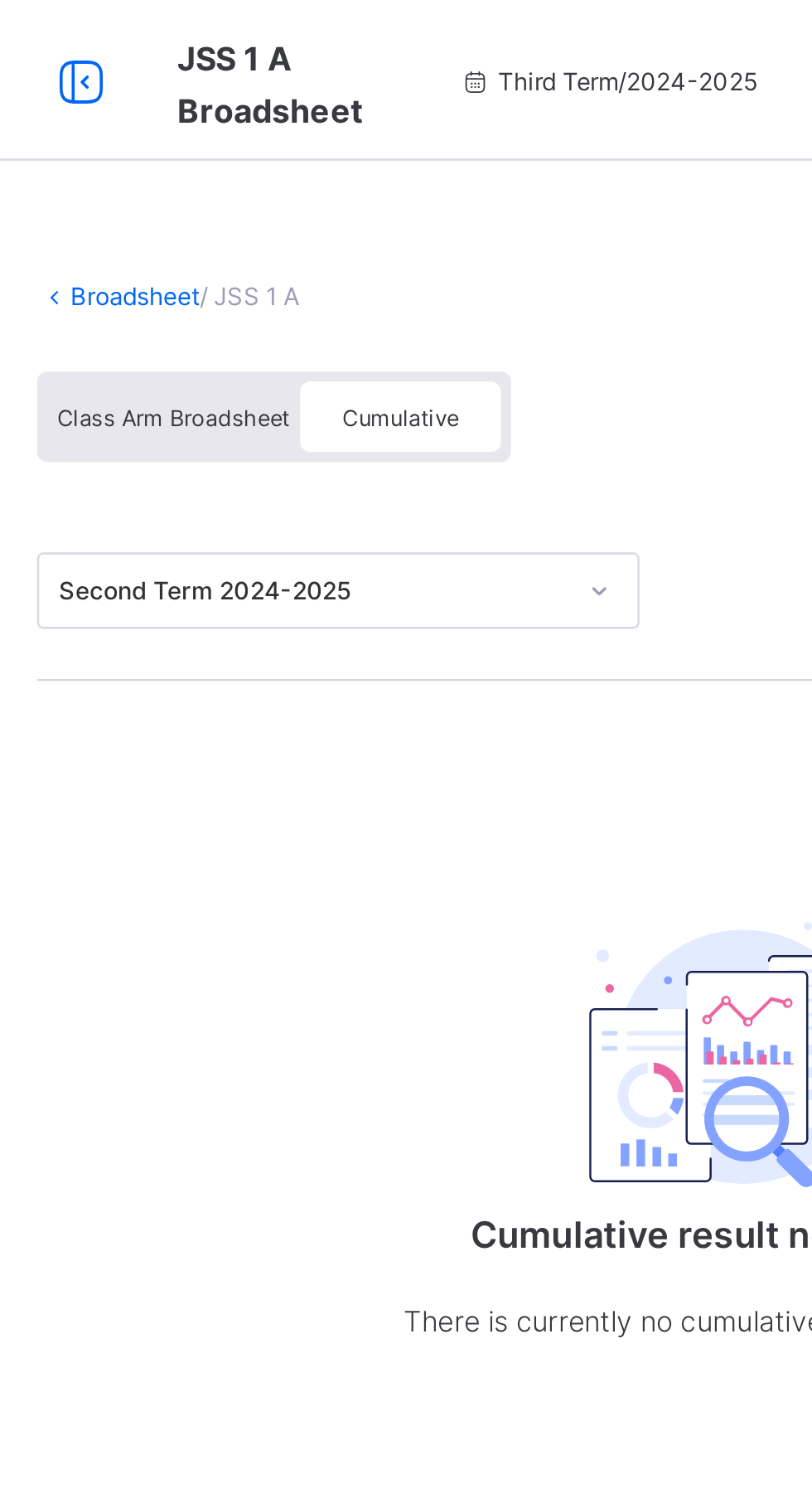 click on "Cumulative" at bounding box center (365, 172) 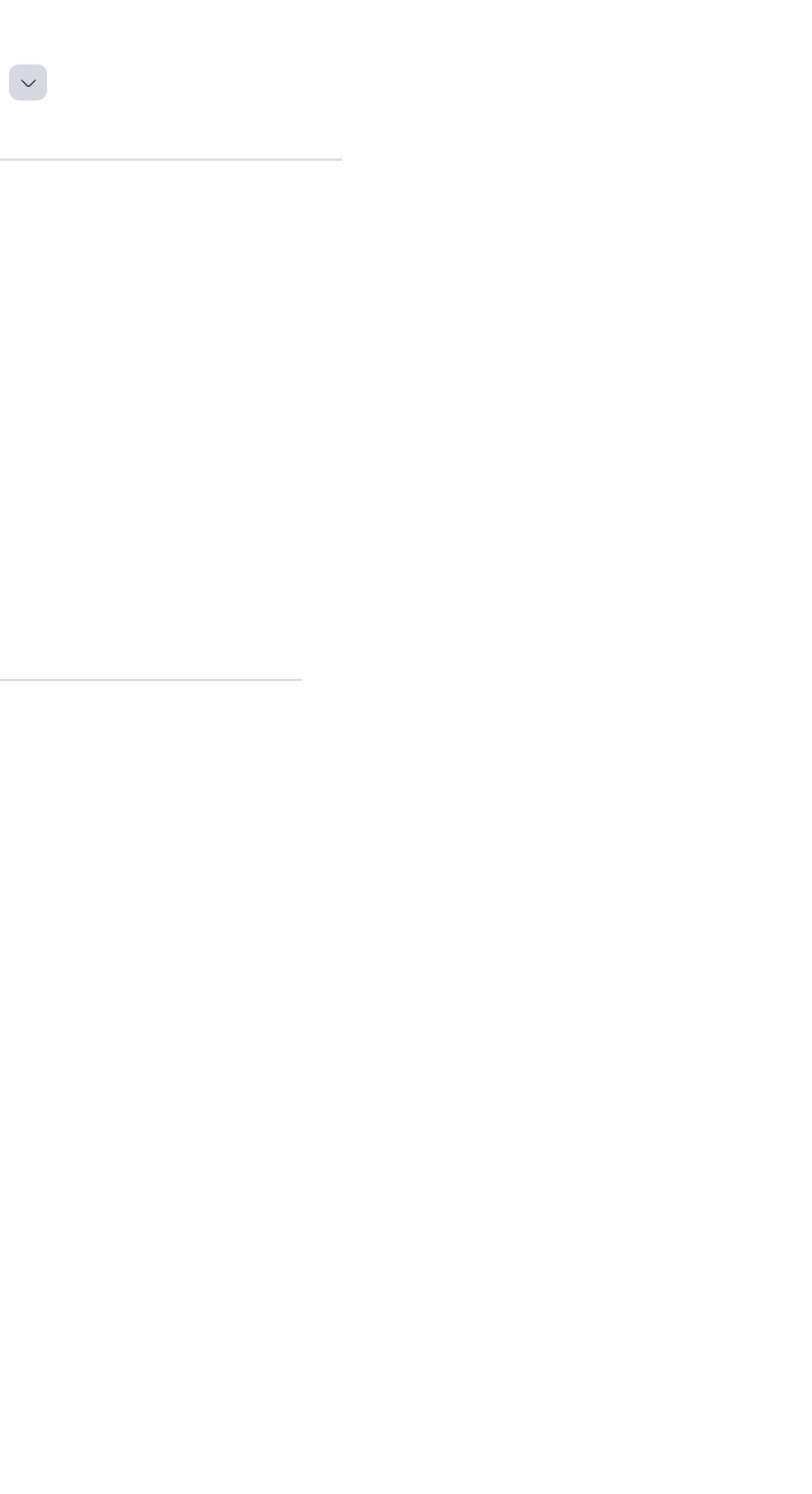 scroll, scrollTop: 0, scrollLeft: 0, axis: both 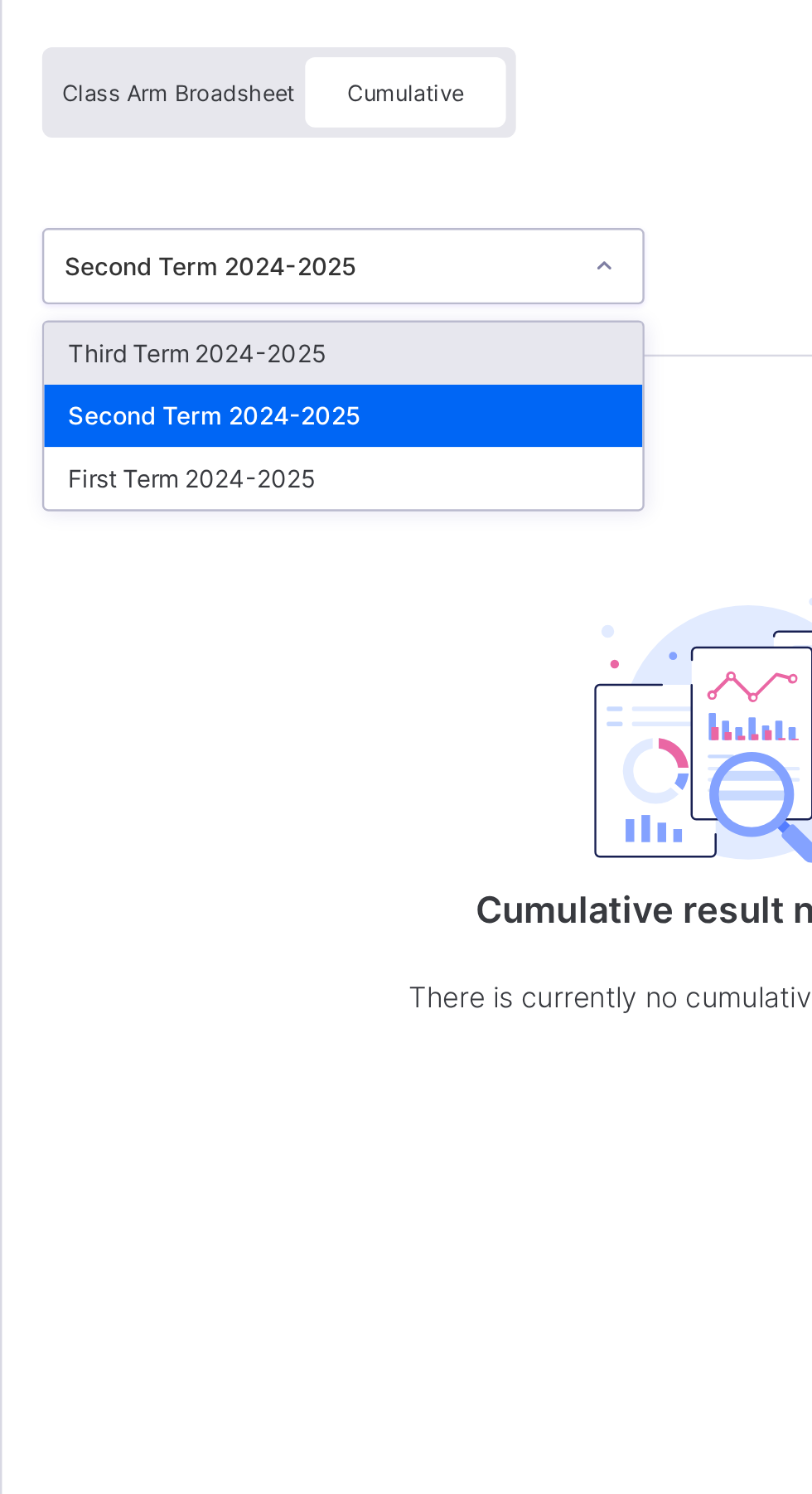 click on "First Term 2024-2025" at bounding box center (340, 331) 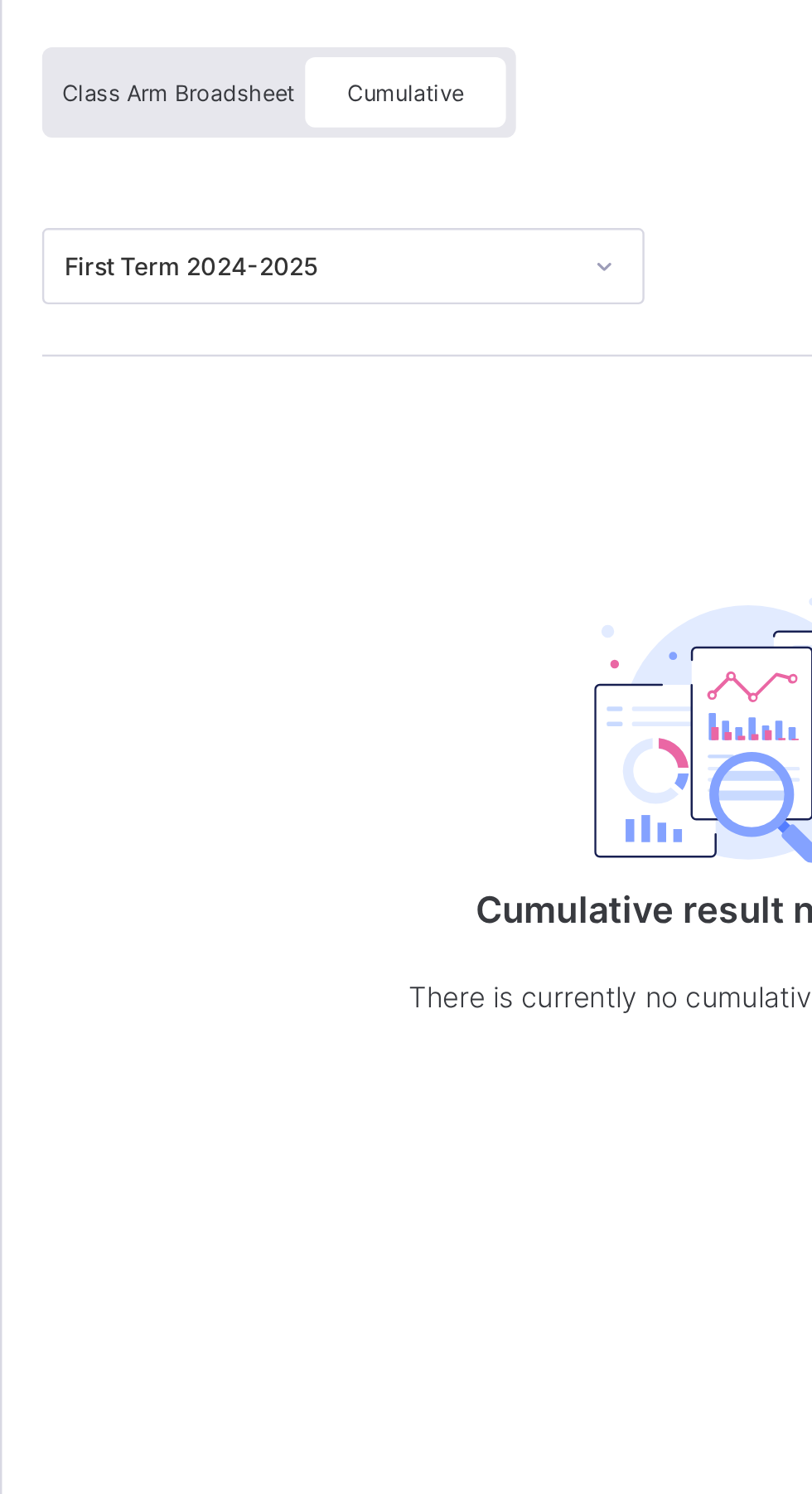 click on "Cumulative" at bounding box center (365, 172) 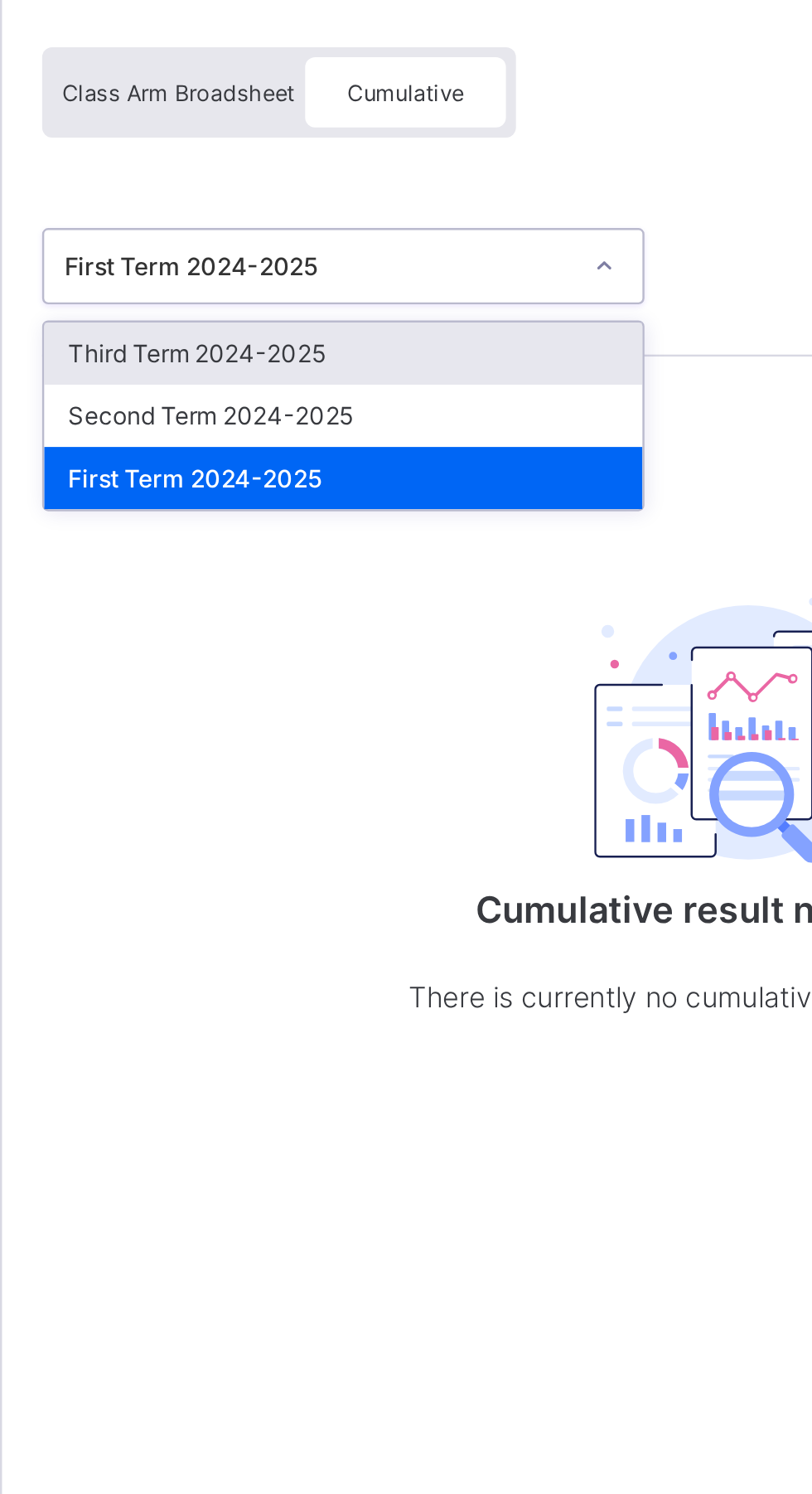 click on "Second Term 2024-2025" at bounding box center (340, 305) 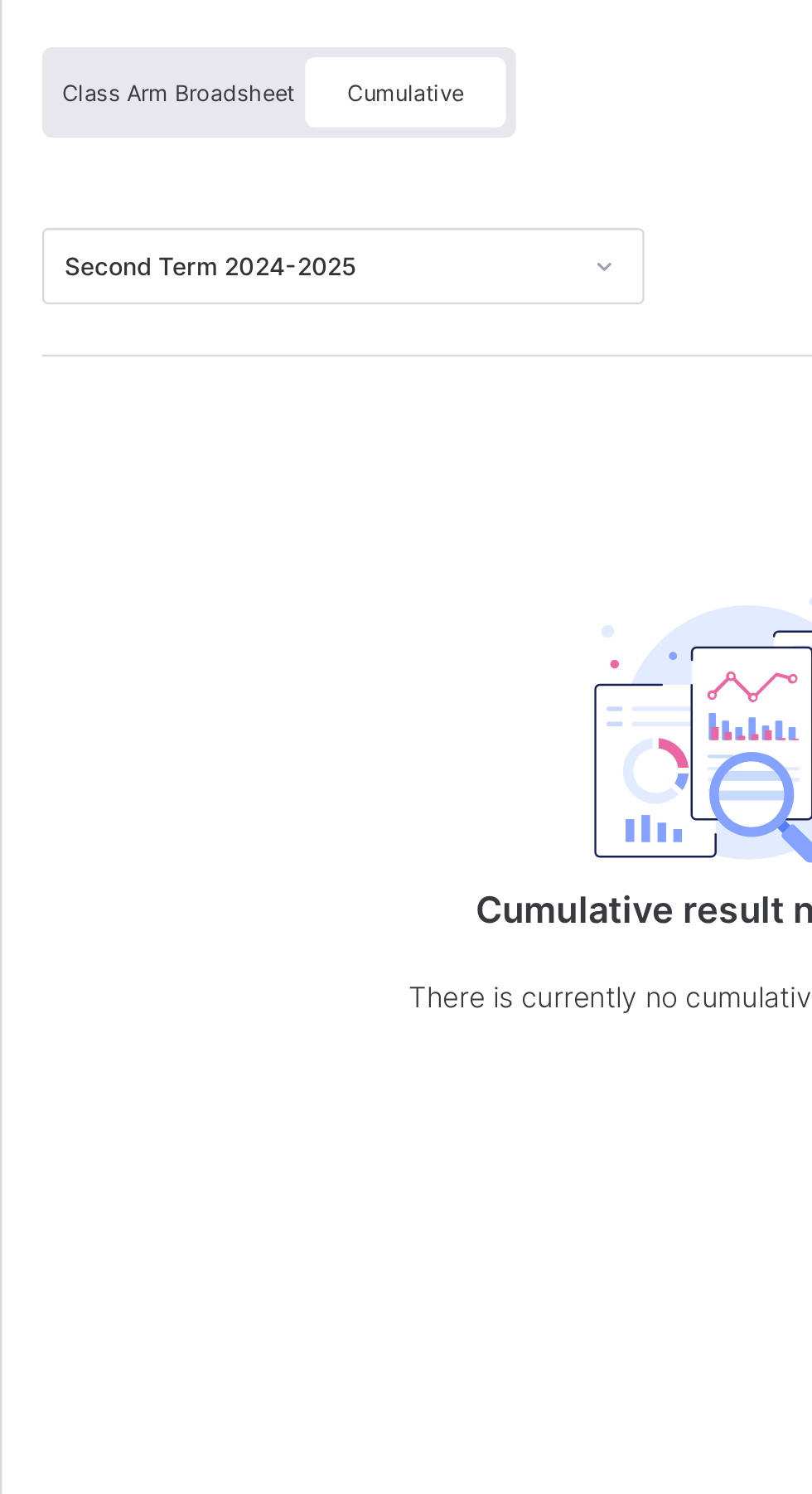 click on "Class Arm Broadsheet" at bounding box center [272, 172] 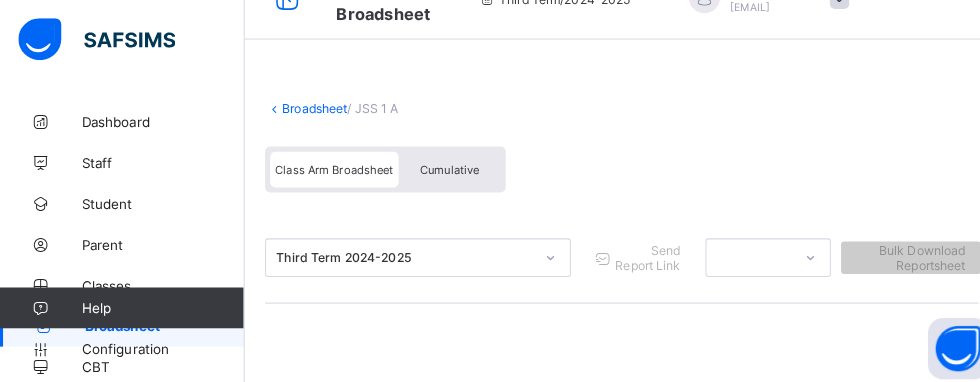 scroll, scrollTop: 36, scrollLeft: 0, axis: vertical 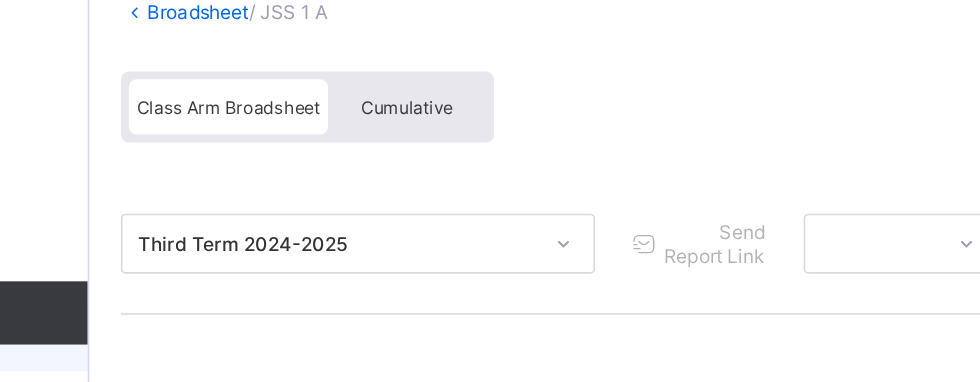 click on "Cumulative" at bounding box center (441, 172) 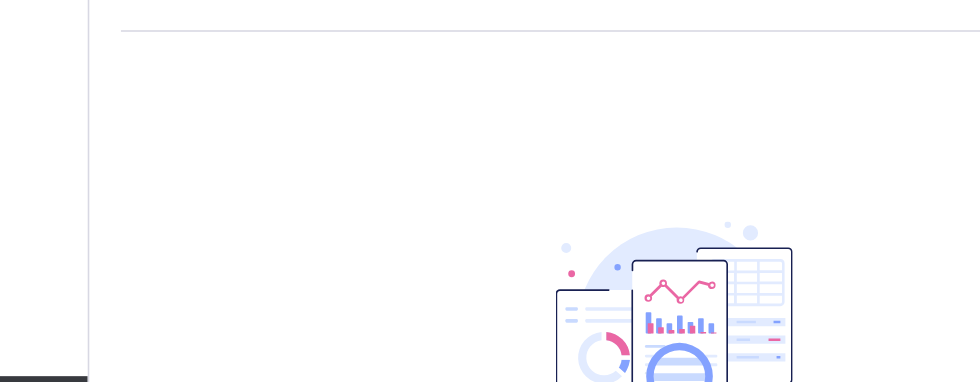 scroll, scrollTop: 0, scrollLeft: 0, axis: both 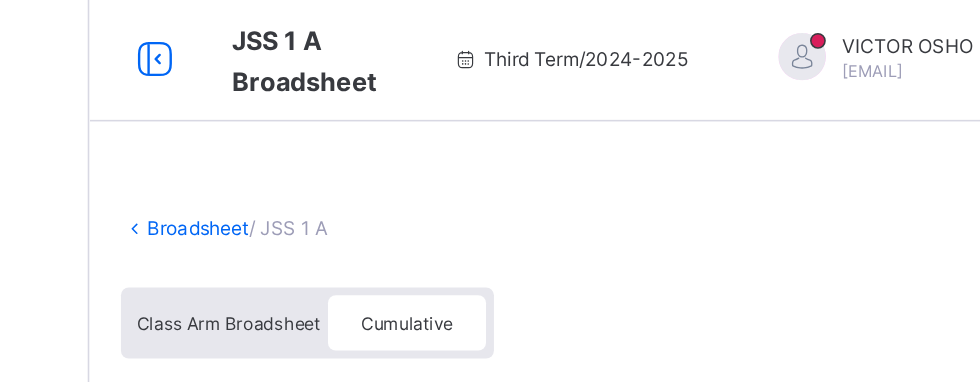 click on "Class Arm Broadsheet" at bounding box center [328, 208] 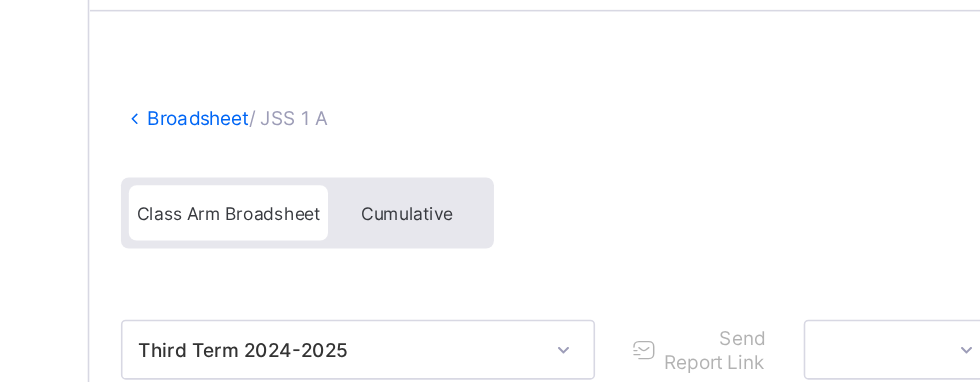 scroll, scrollTop: 0, scrollLeft: 0, axis: both 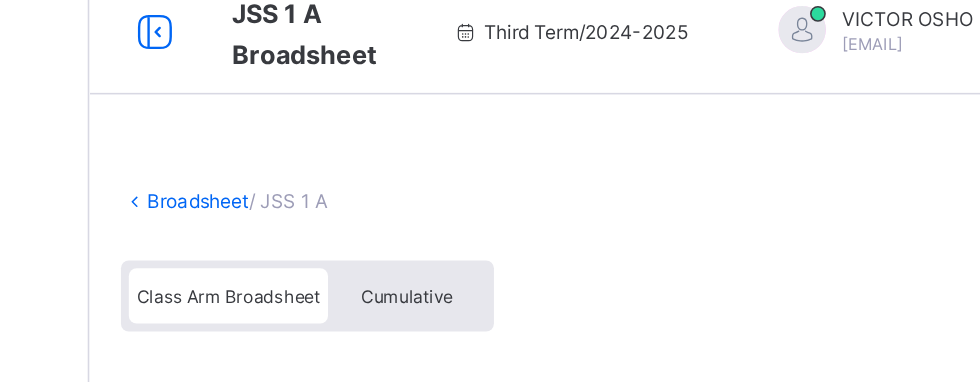 click on "Class Arm Broadsheet" at bounding box center [328, 208] 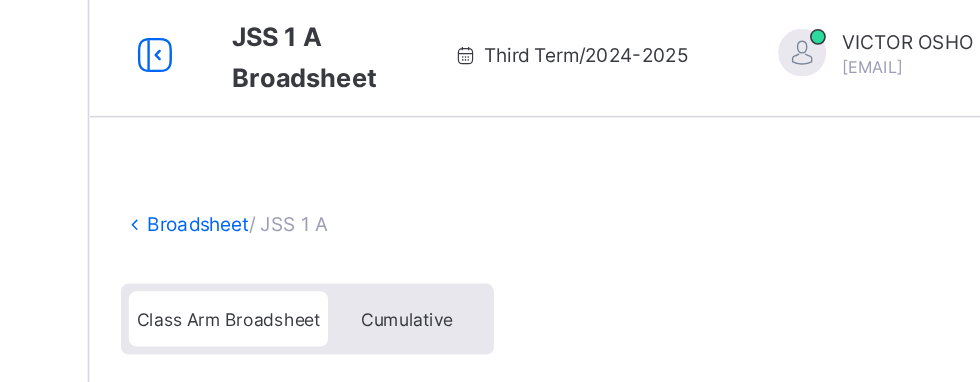 scroll, scrollTop: 0, scrollLeft: 0, axis: both 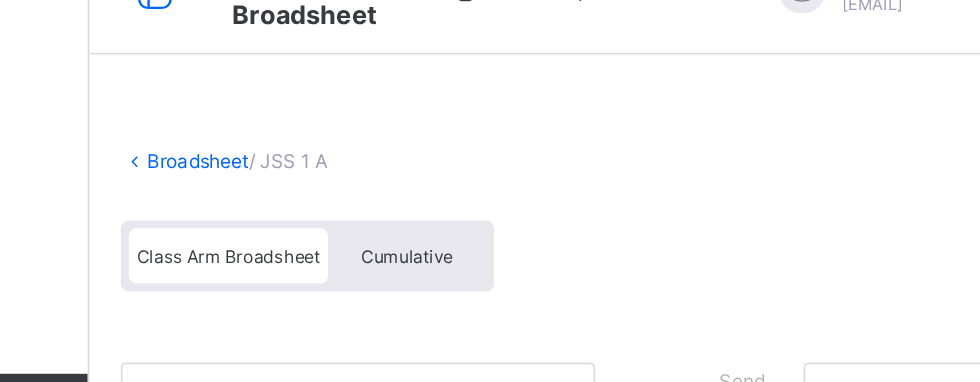 click on "Cumulative" at bounding box center [441, 208] 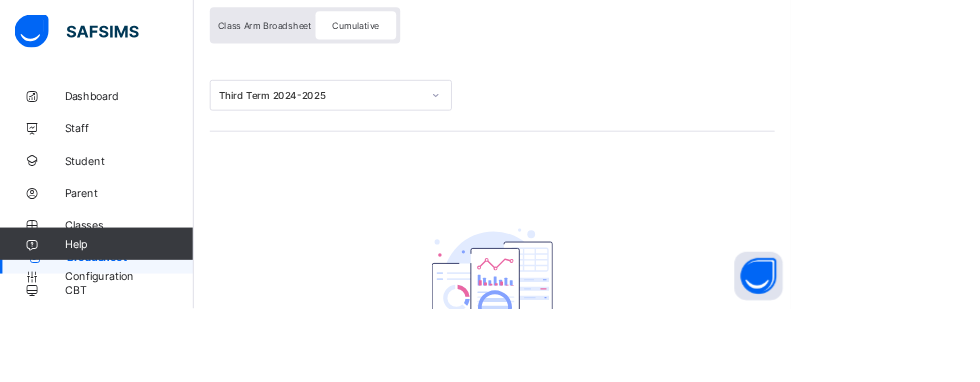 scroll, scrollTop: 178, scrollLeft: 0, axis: vertical 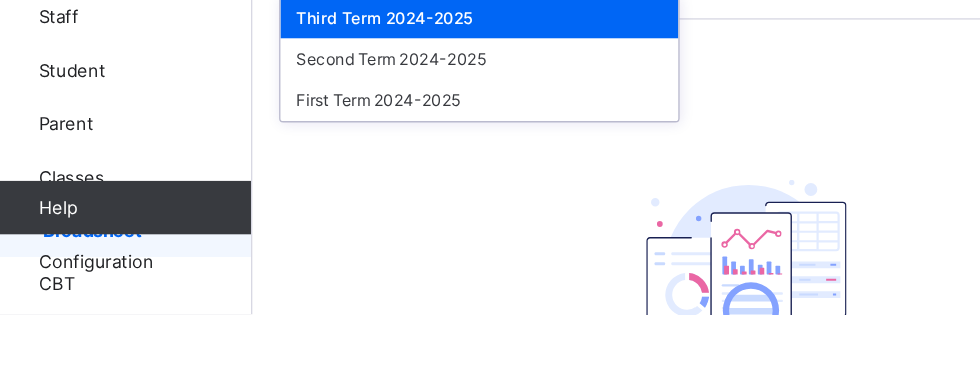 click on "First Term 2024-2025" at bounding box center [410, 221] 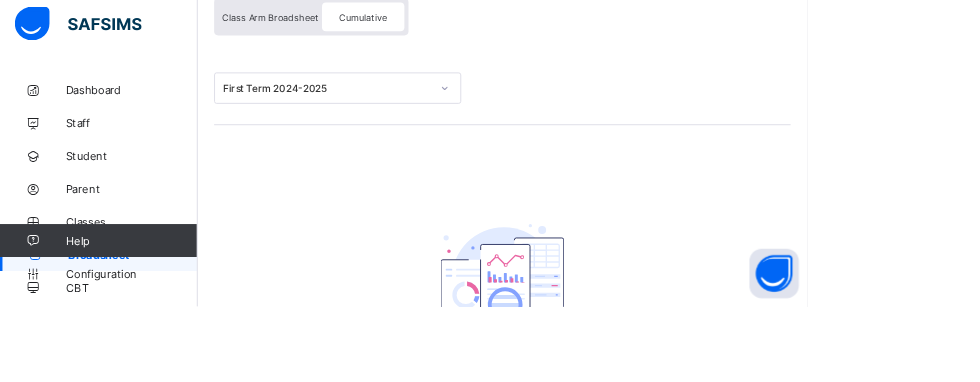 scroll, scrollTop: 176, scrollLeft: 0, axis: vertical 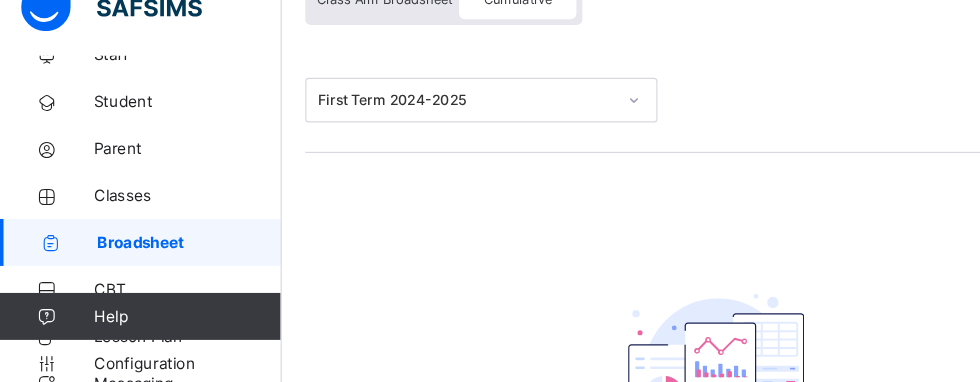 click on "First Term 2024-2025" at bounding box center (610, 118) 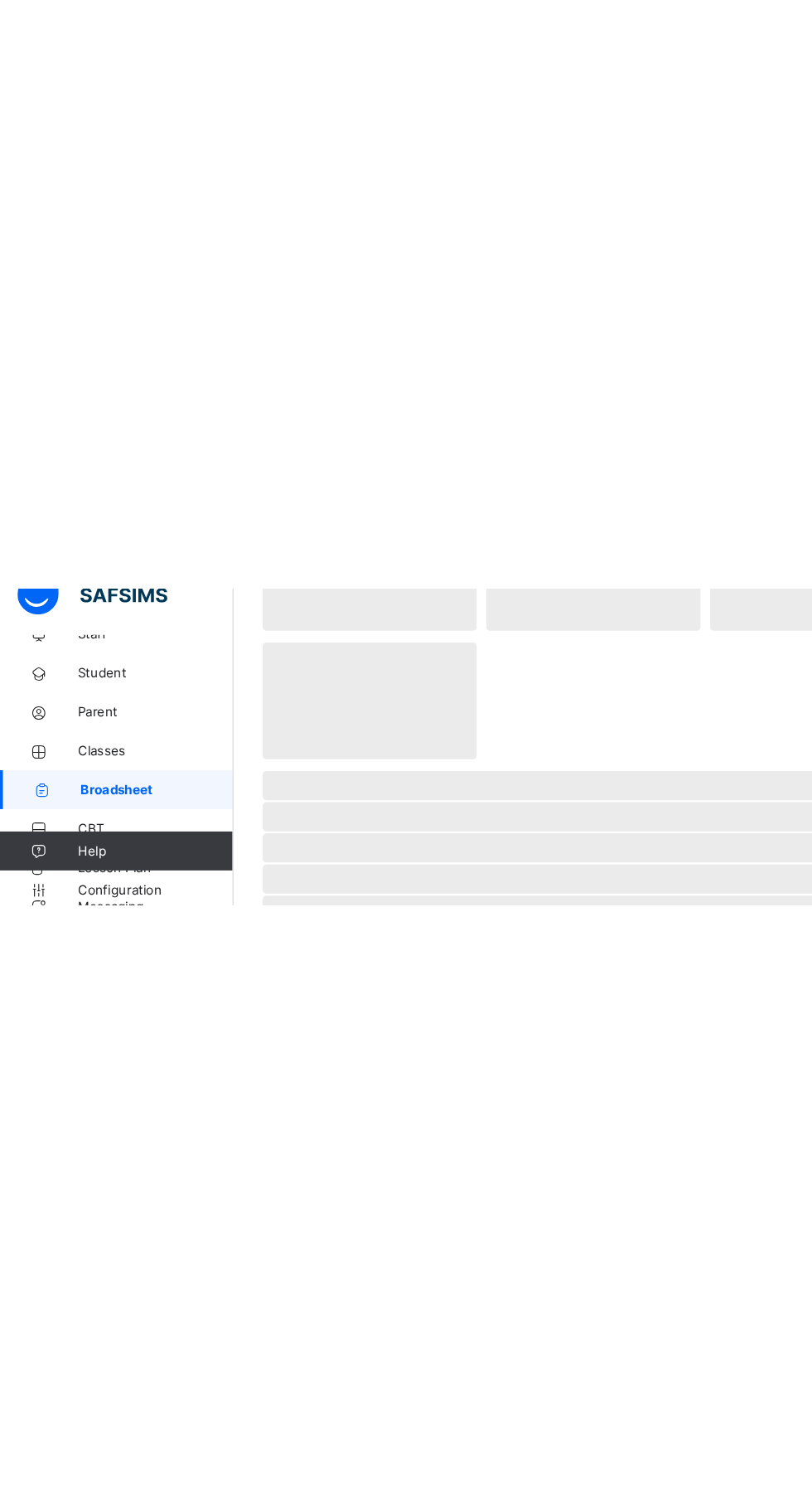 scroll, scrollTop: 0, scrollLeft: 0, axis: both 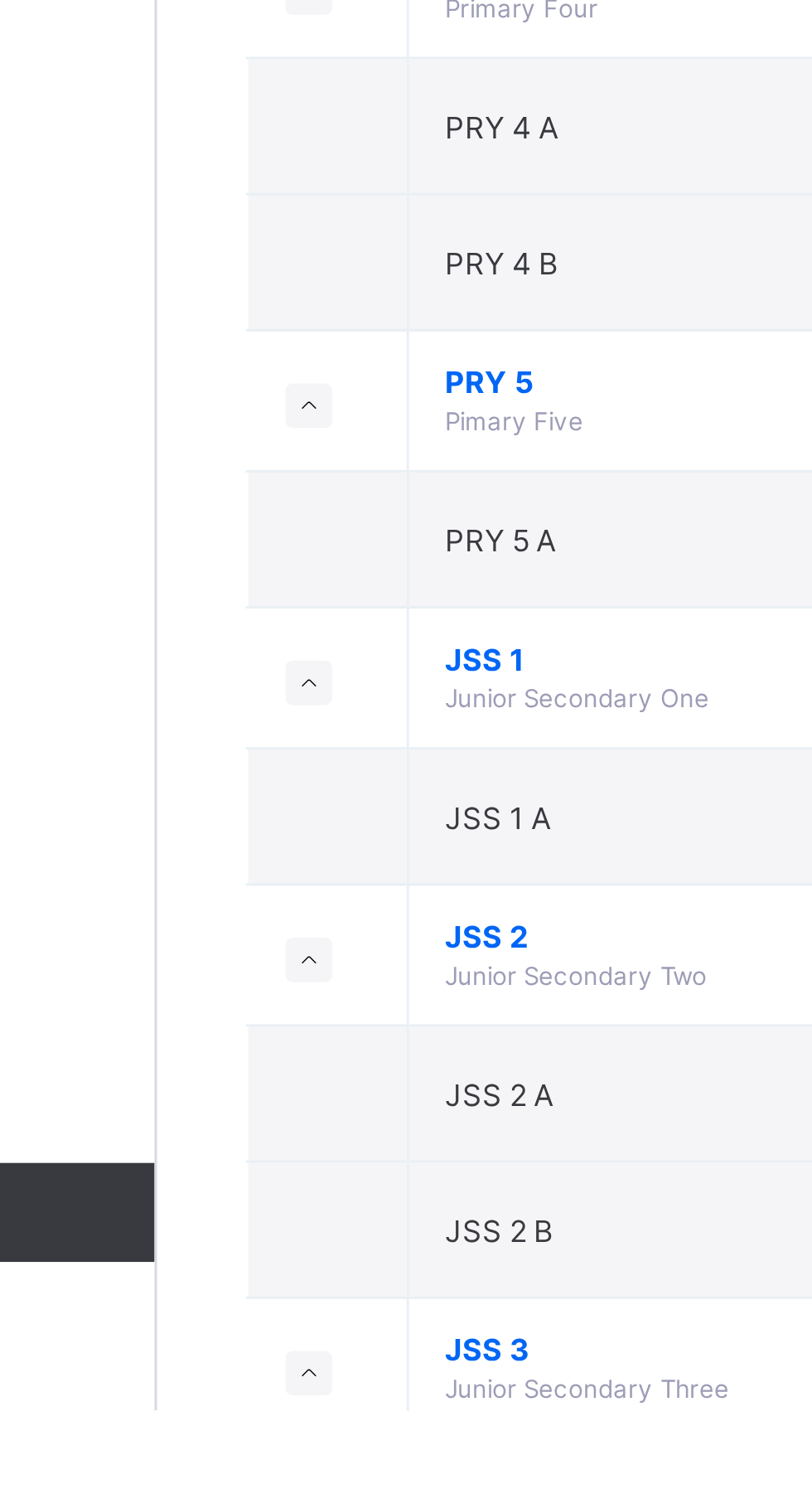 click on "JSS 1 A" at bounding box center [313, 1295] 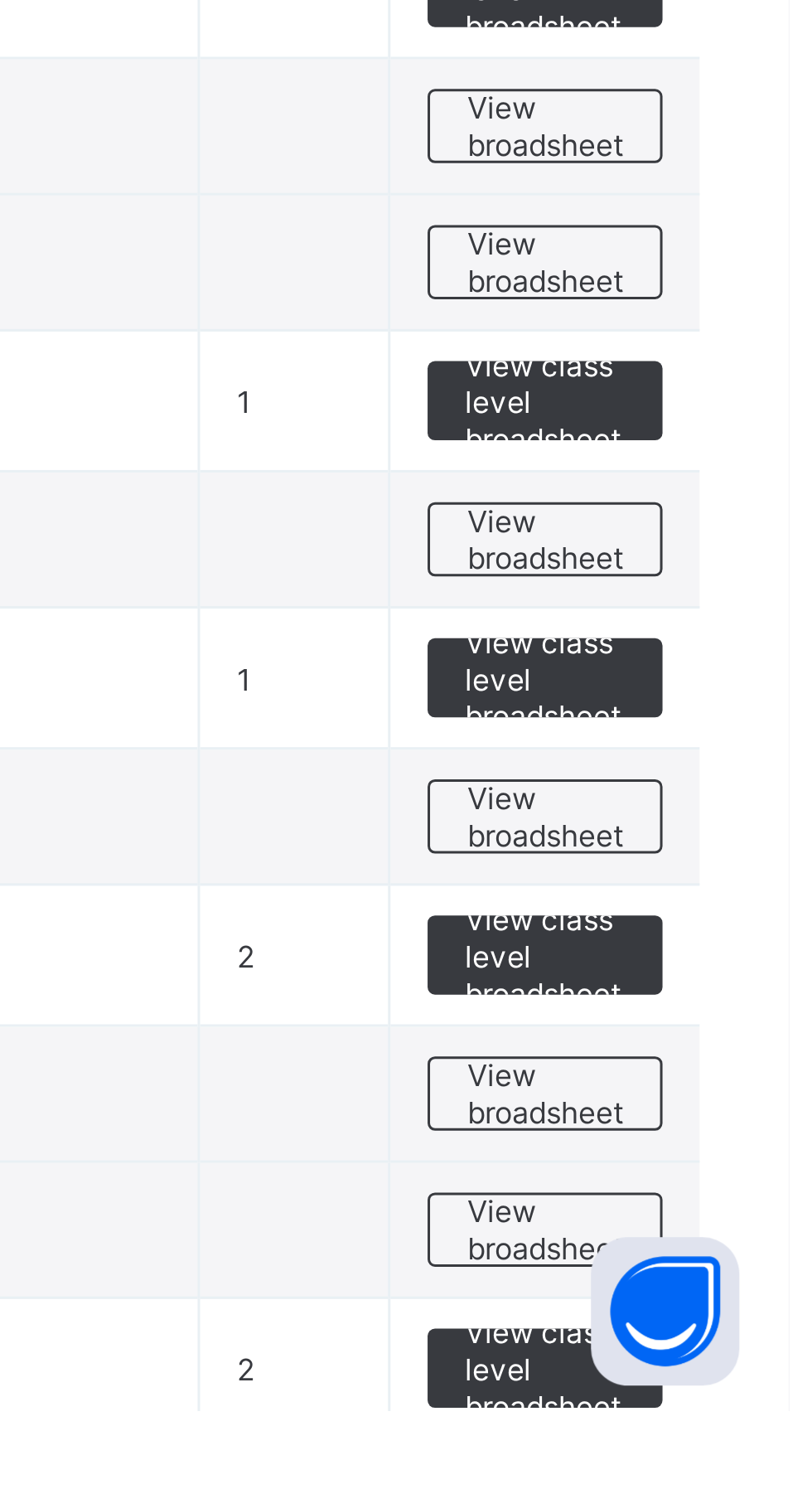 click on "View broadsheet" at bounding box center (730, 1295) 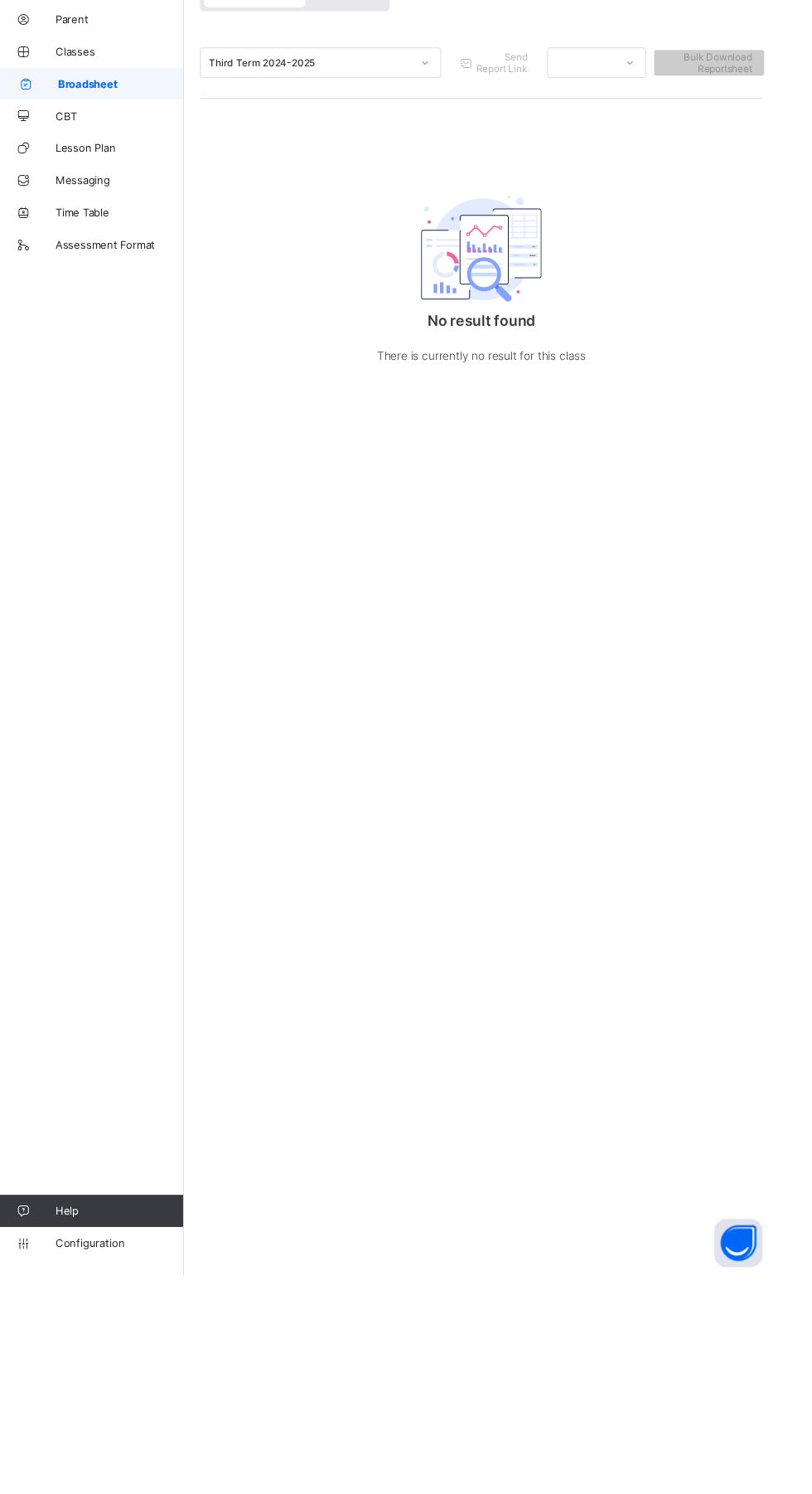 scroll, scrollTop: 0, scrollLeft: 0, axis: both 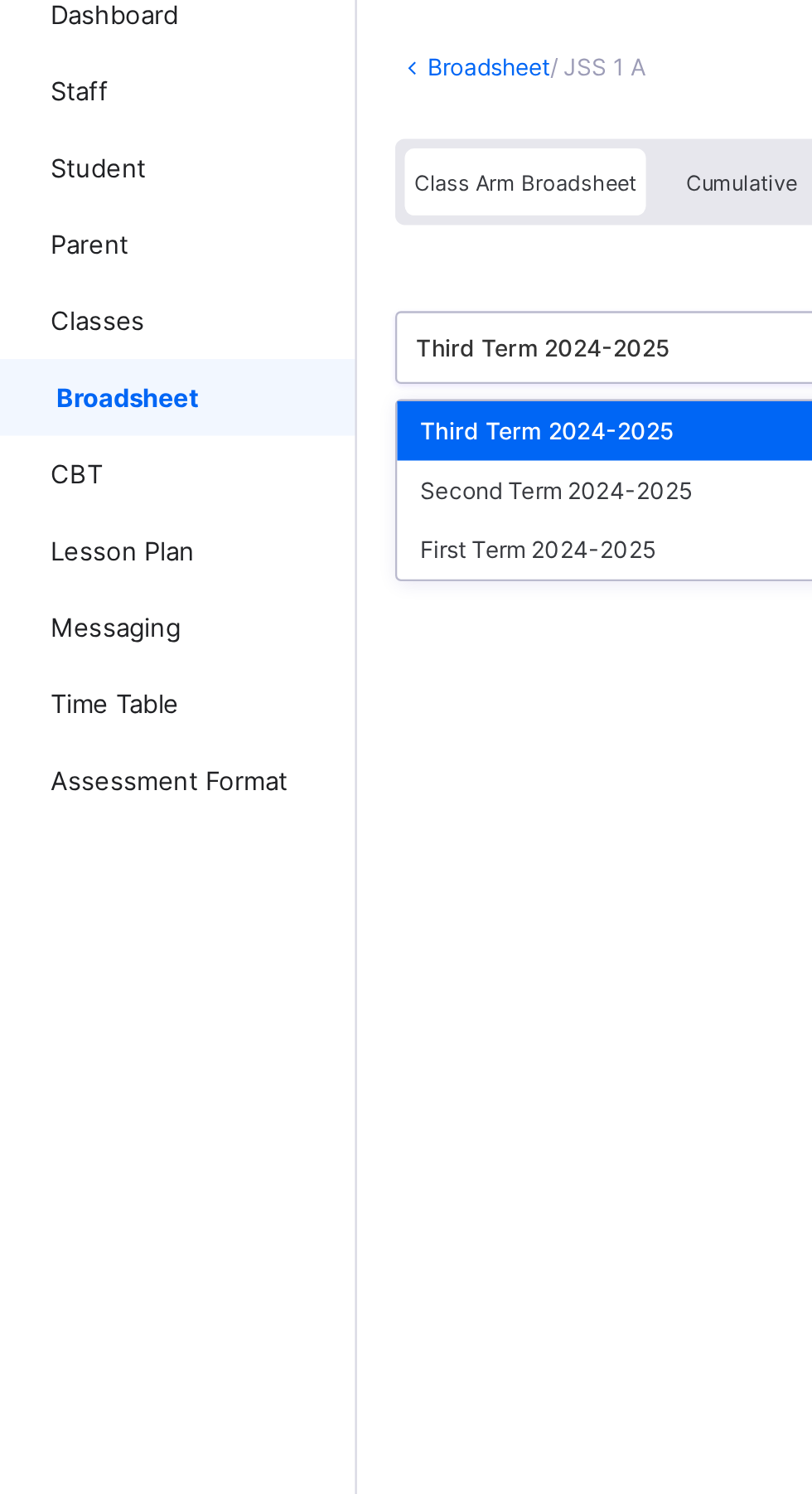 click on "Third Term 2024-2025" at bounding box center (340, 279) 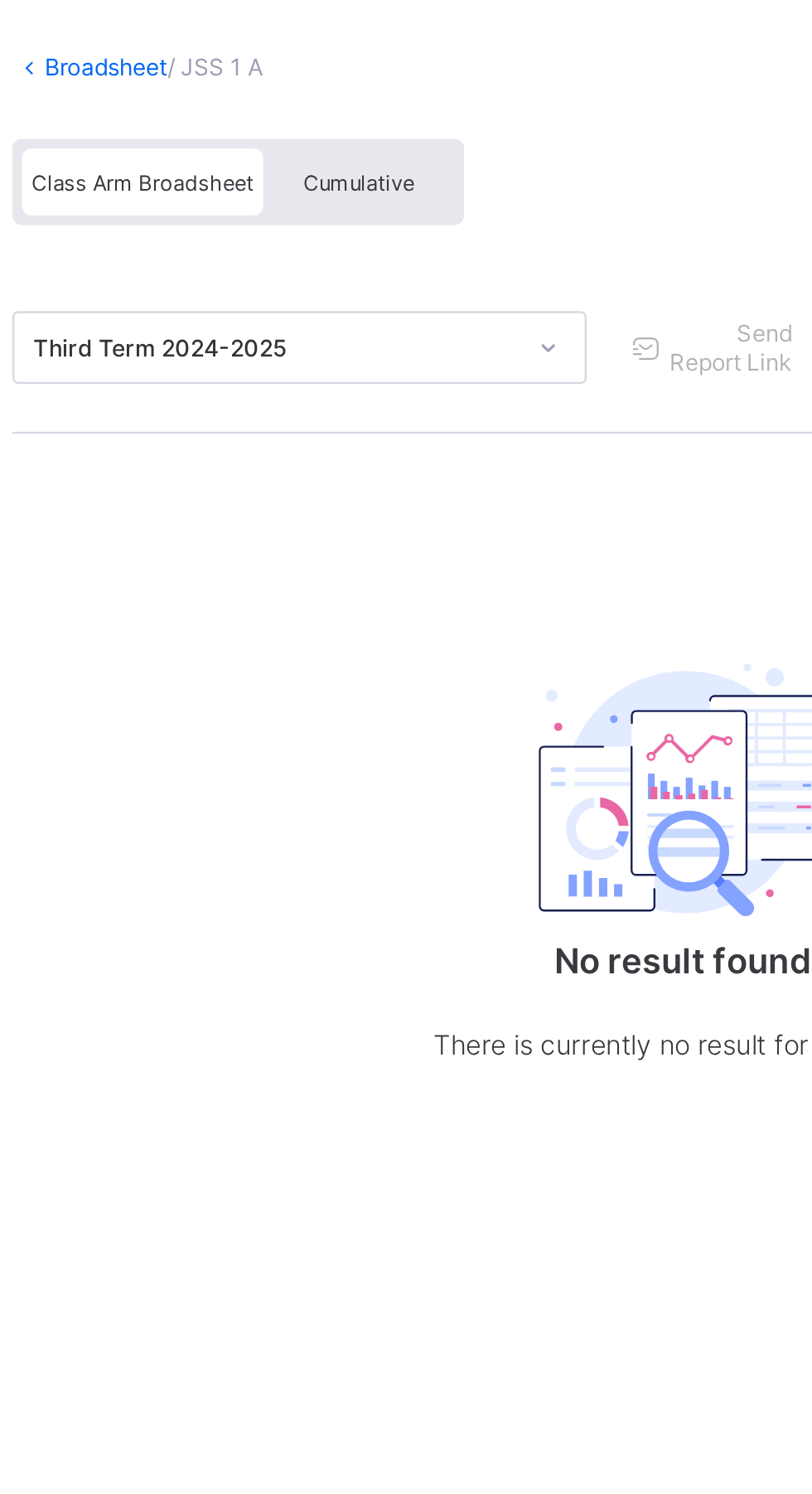click on "Cumulative" at bounding box center [365, 172] 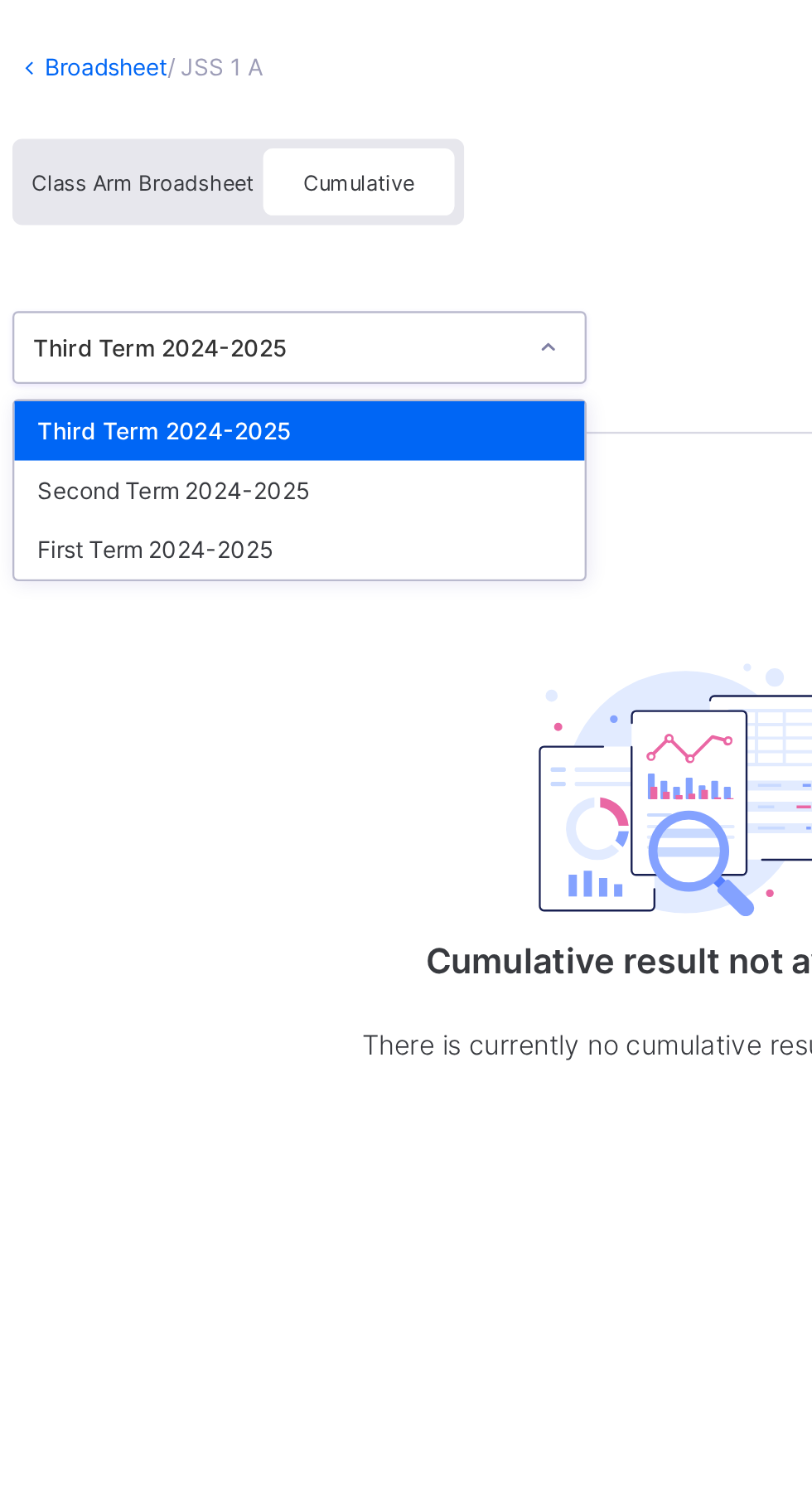 click on "Second Term 2024-2025" at bounding box center (340, 305) 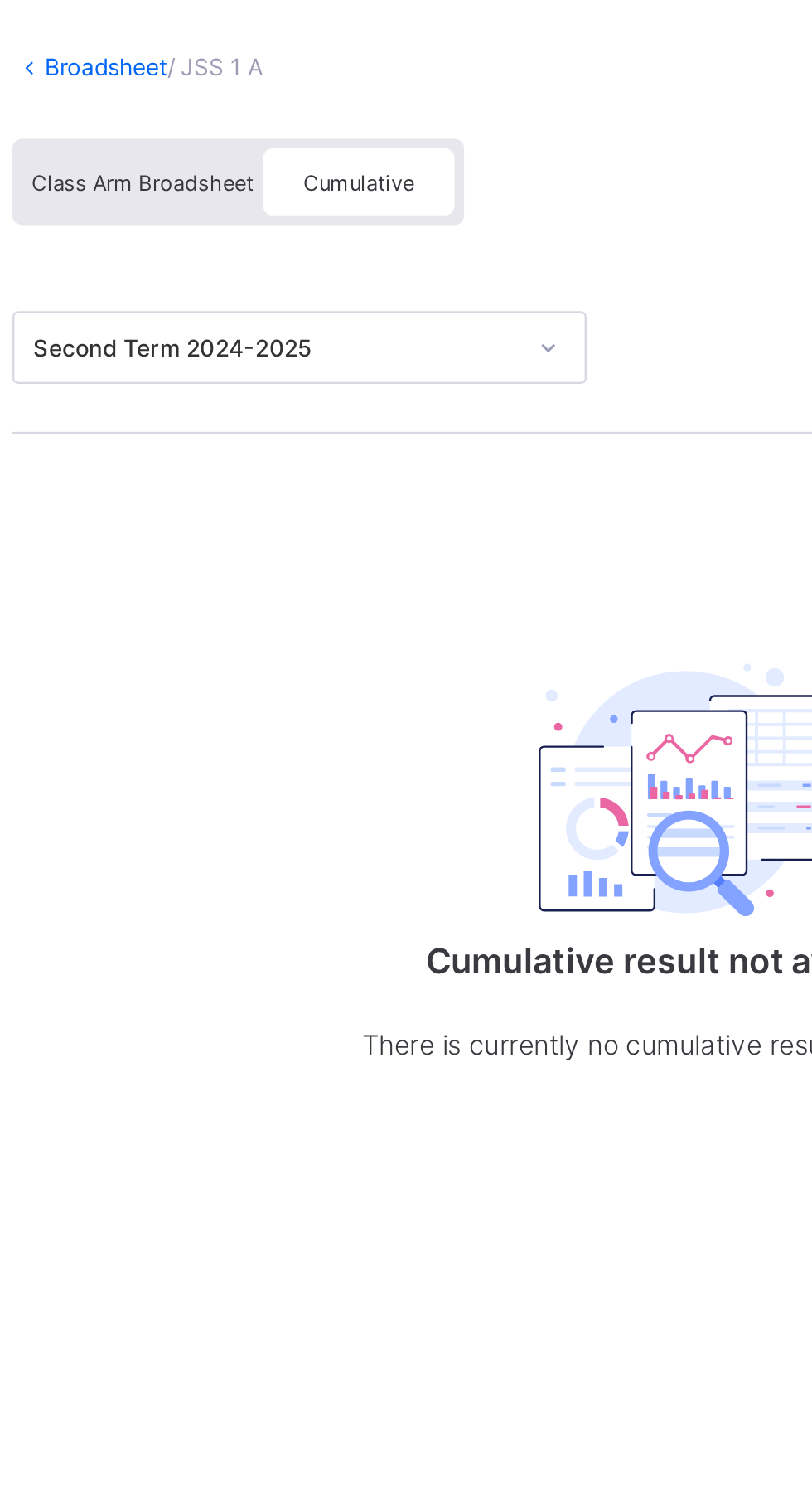 click on "Class Arm Broadsheet" at bounding box center [272, 172] 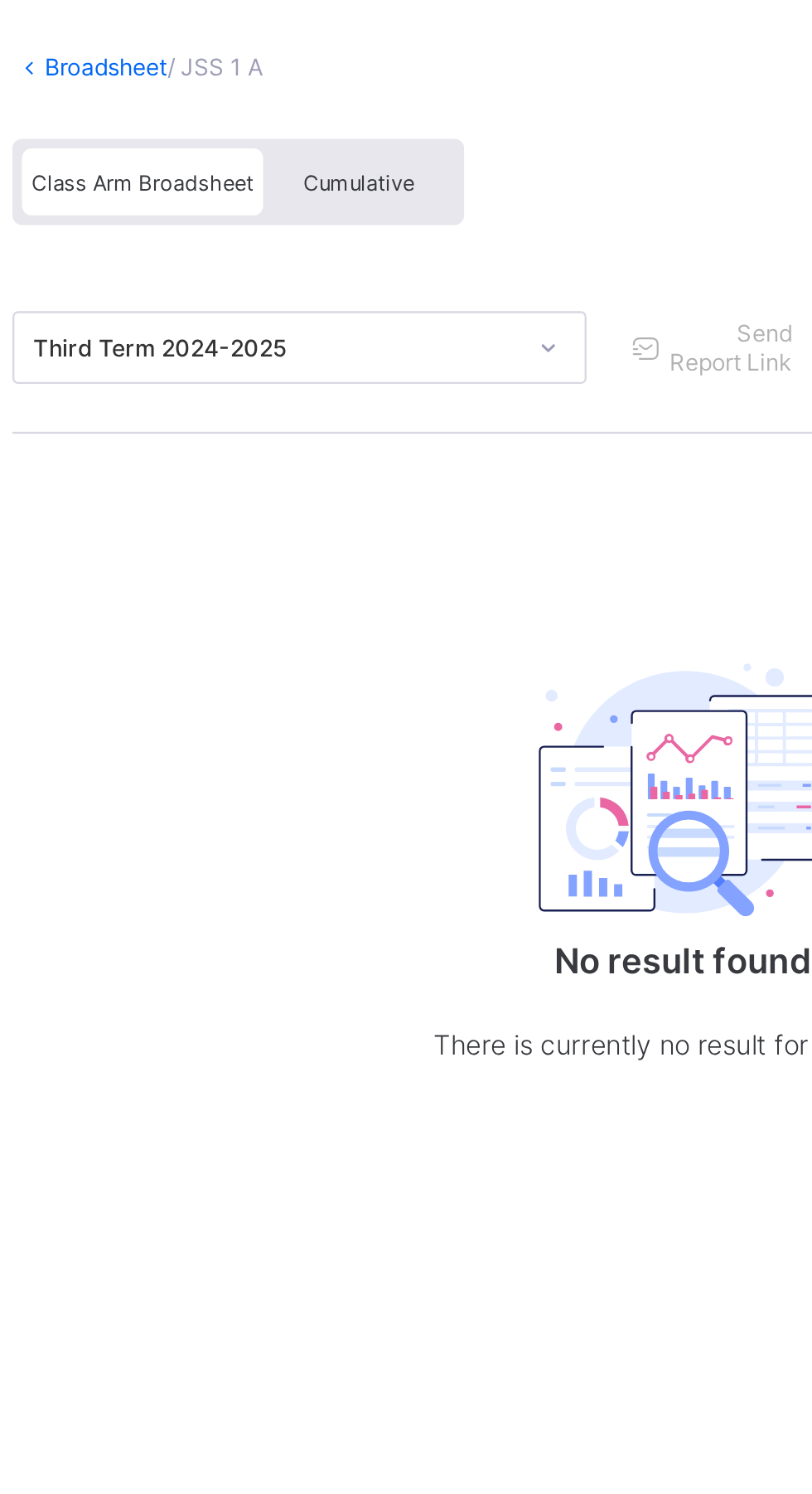 click on "Cumulative" at bounding box center [365, 172] 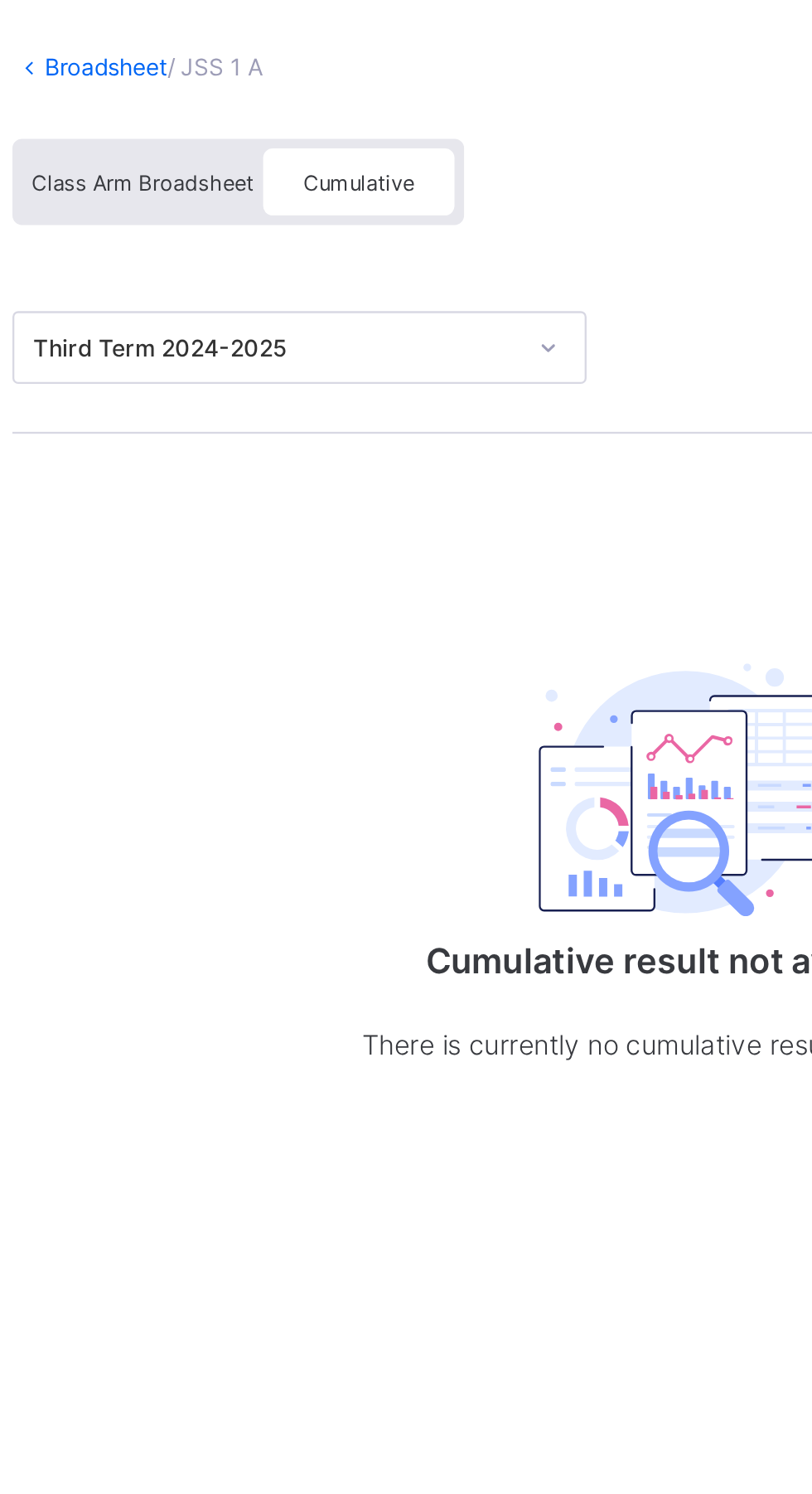 click on "Class Arm Broadsheet" at bounding box center (272, 172) 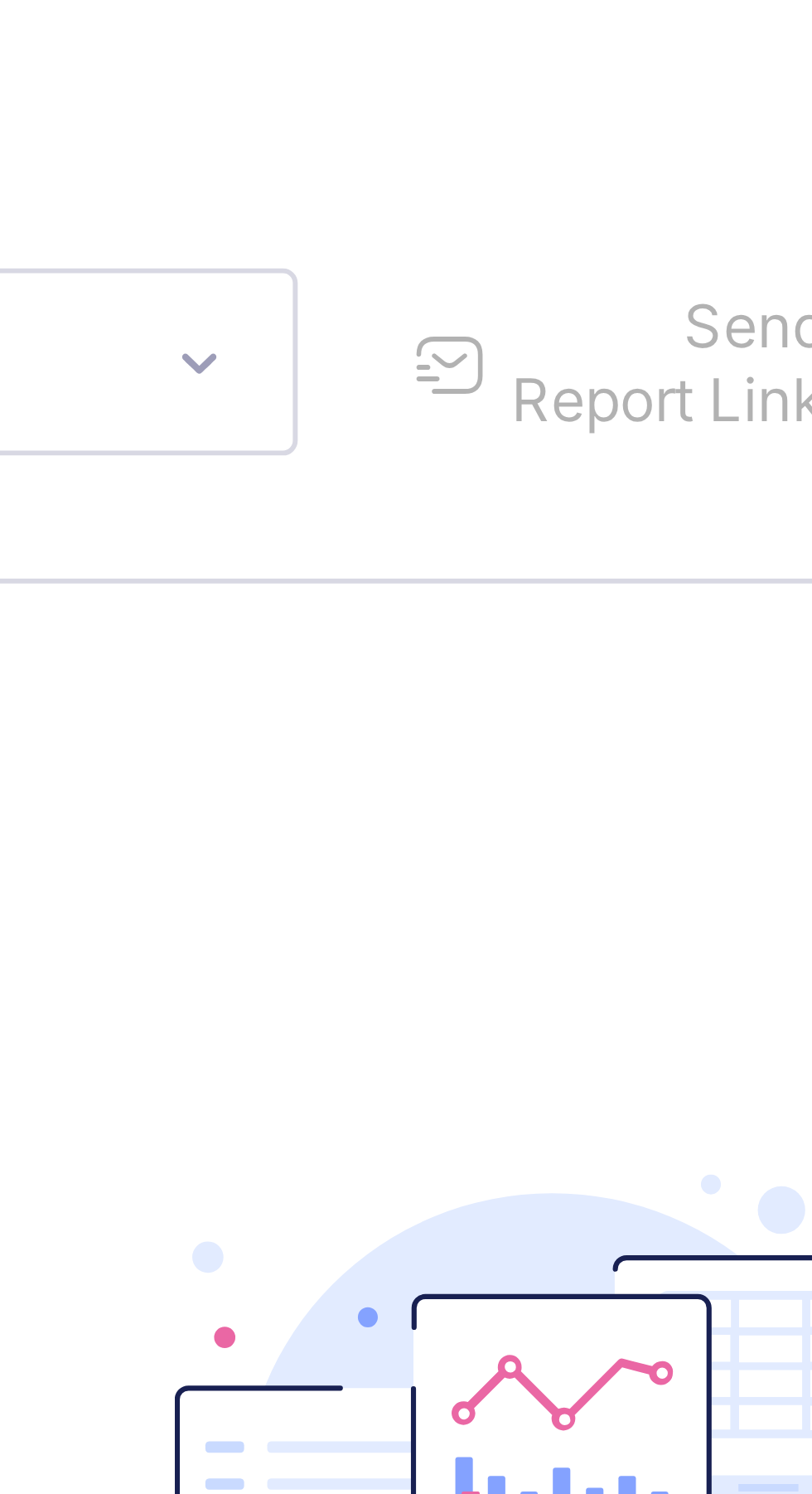 click at bounding box center [489, 244] 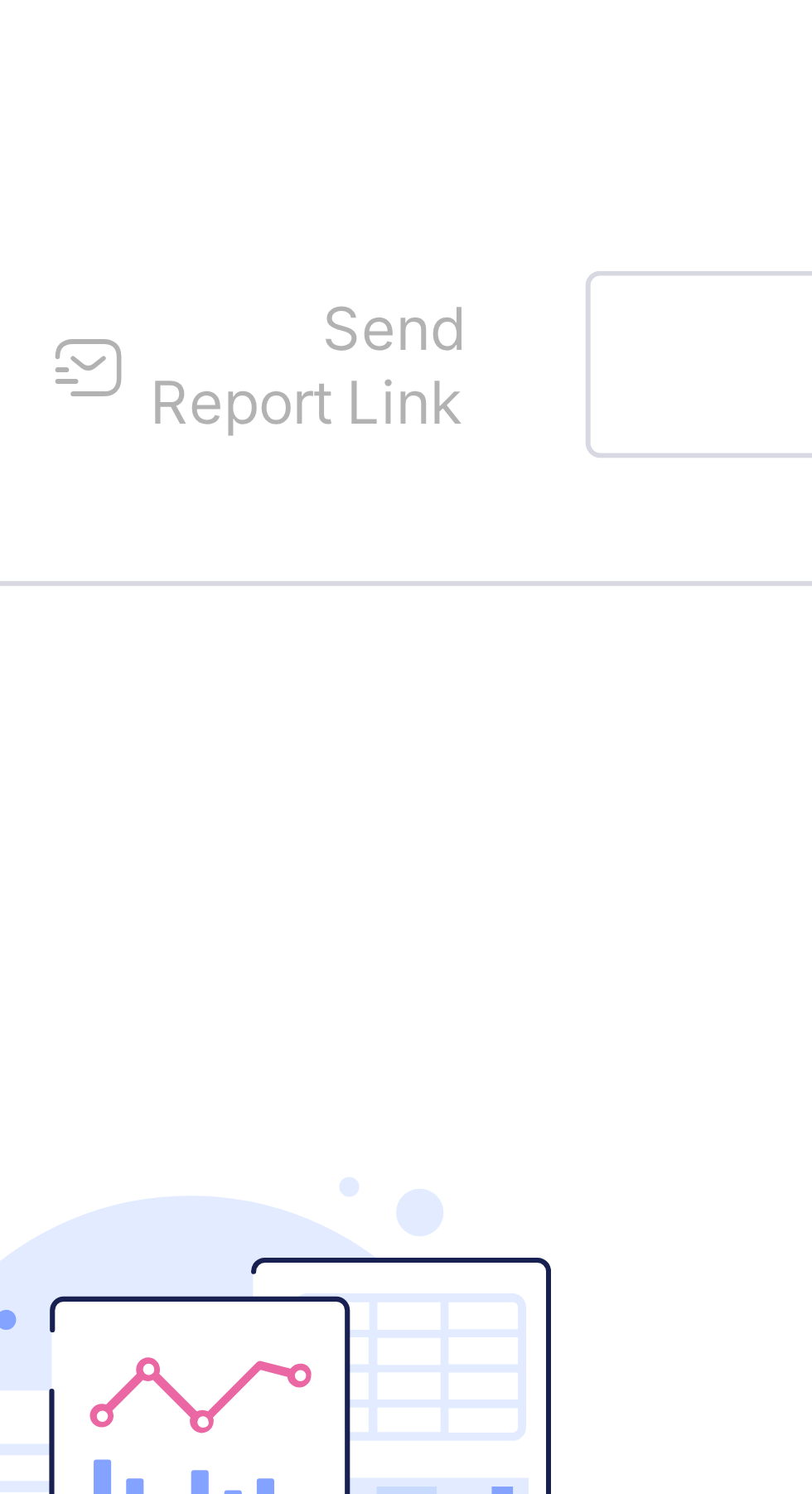 click at bounding box center (583, 245) 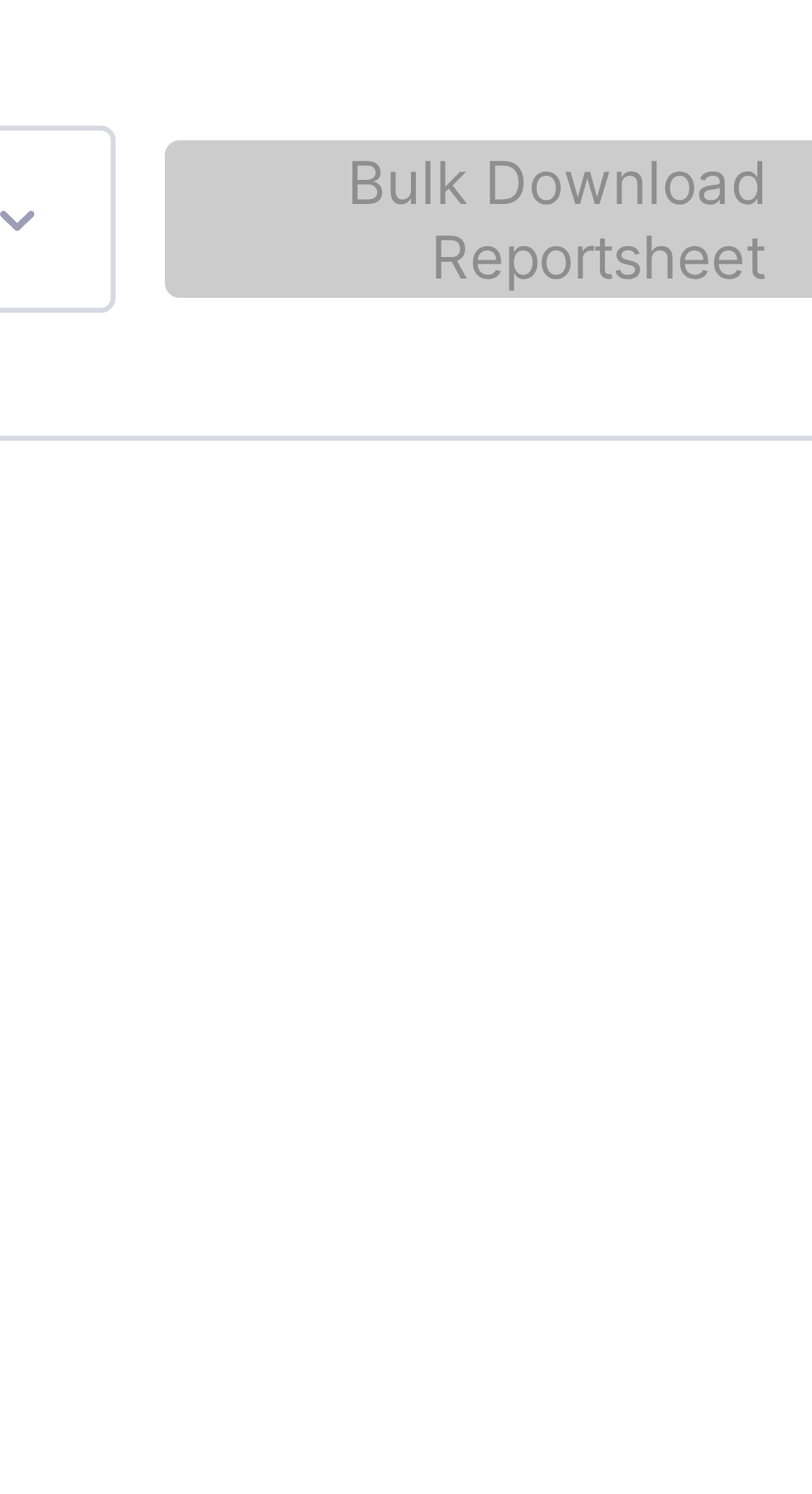 click on "Bulk Download Reportsheet" at bounding box center (740, 244) 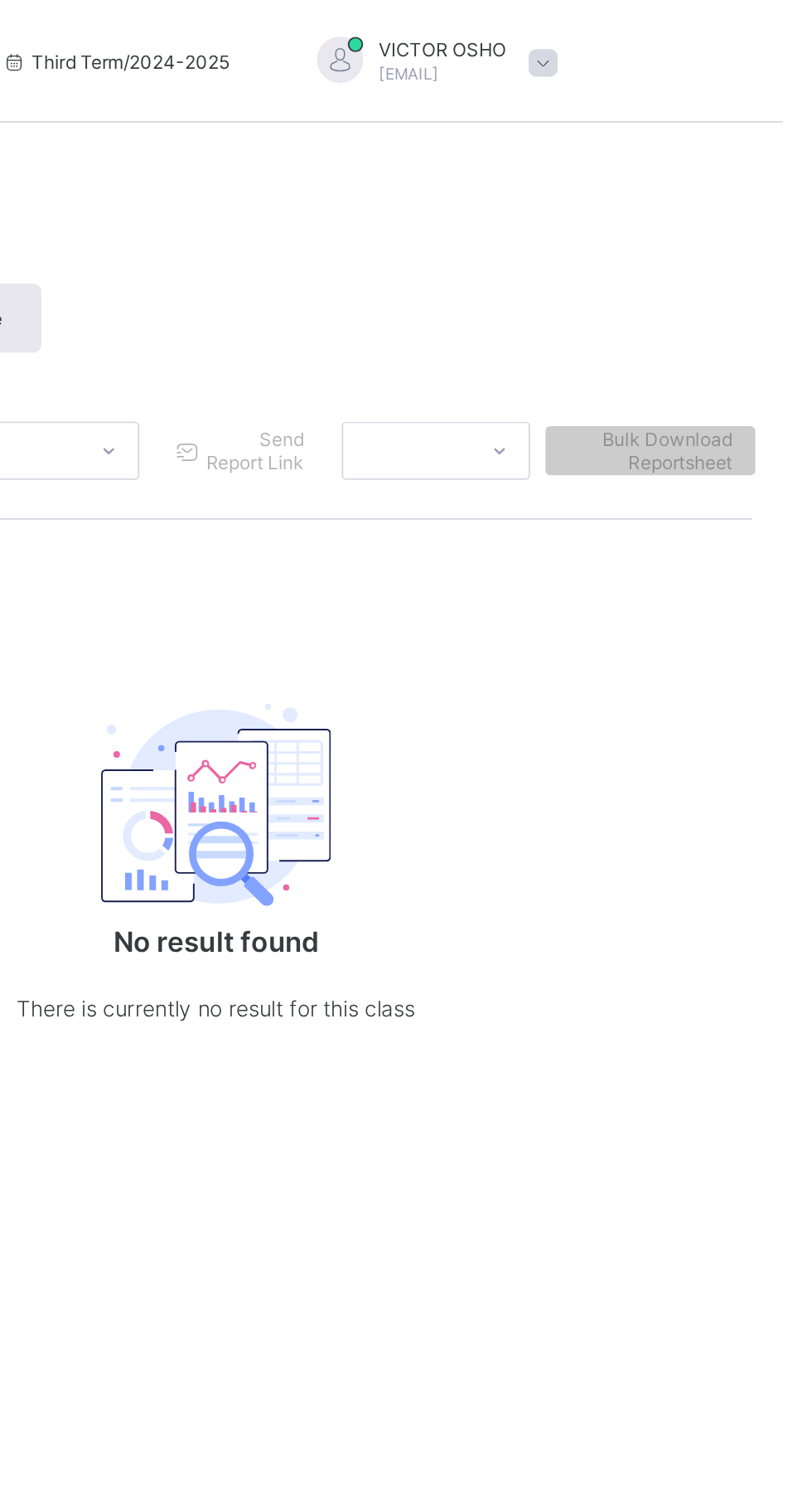 click at bounding box center (505, 435) 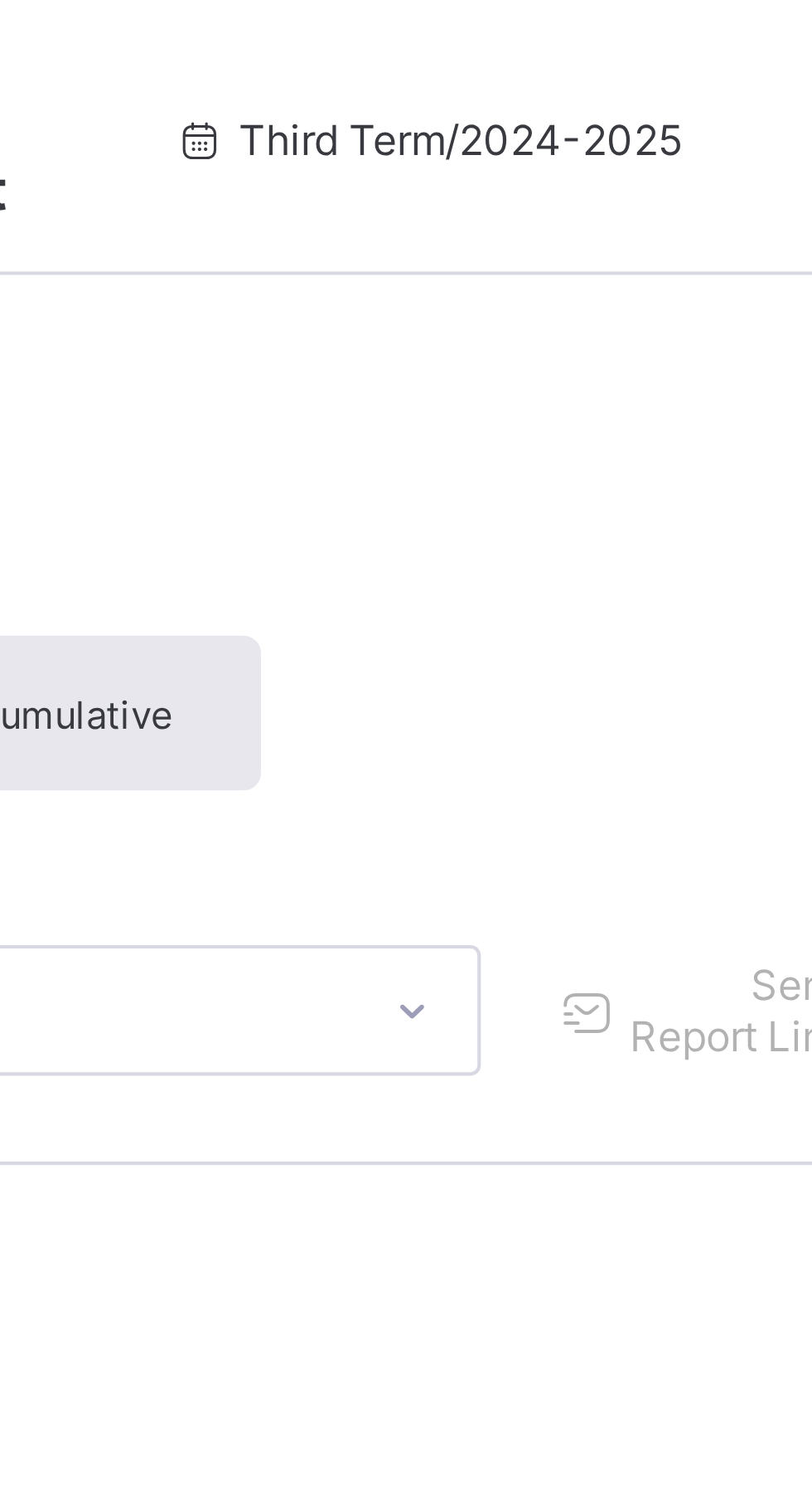 click on "Third Term  /  2024-2025" at bounding box center [451, 33] 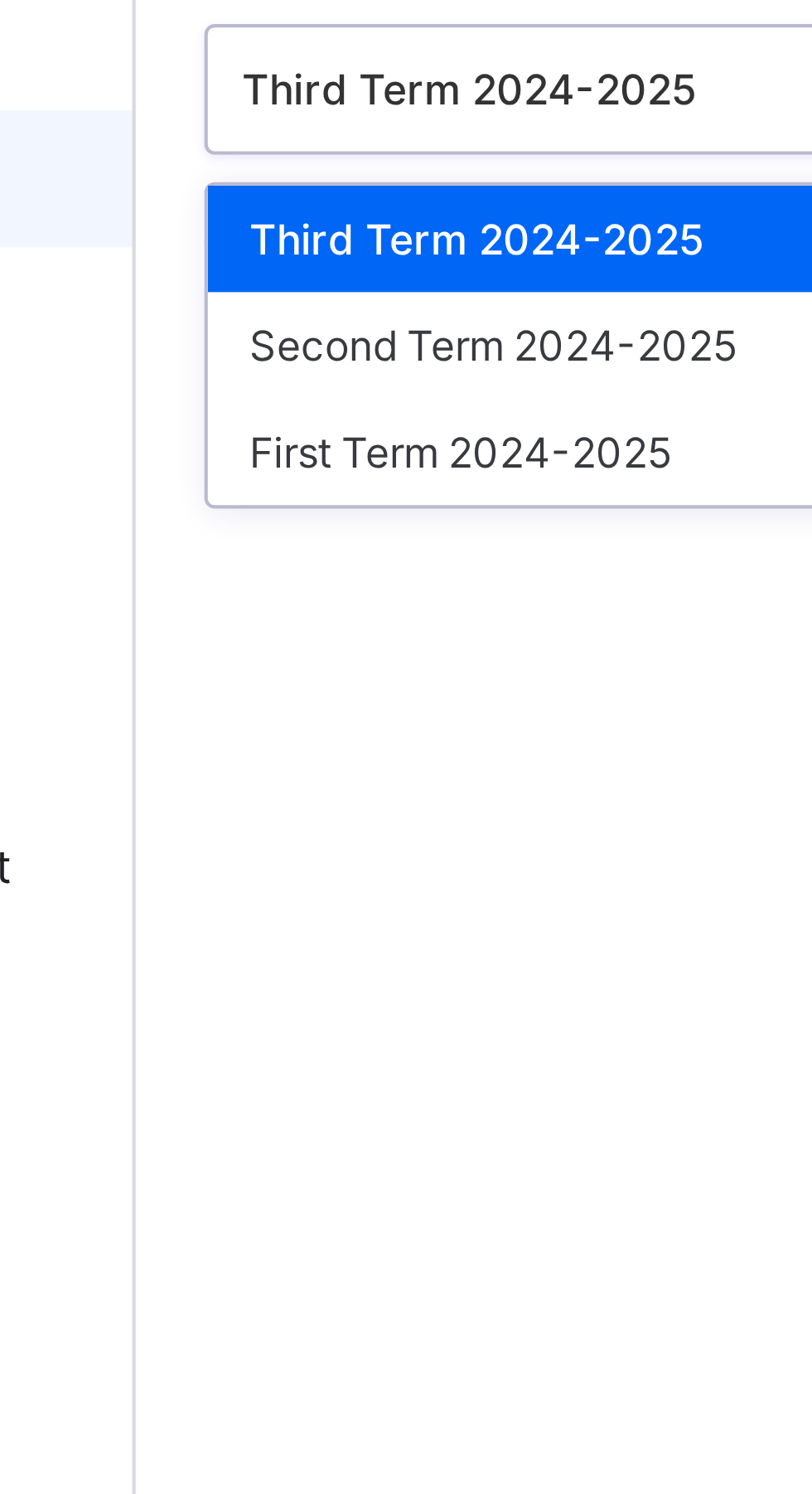 click on "Second Term 2024-2025" at bounding box center (340, 305) 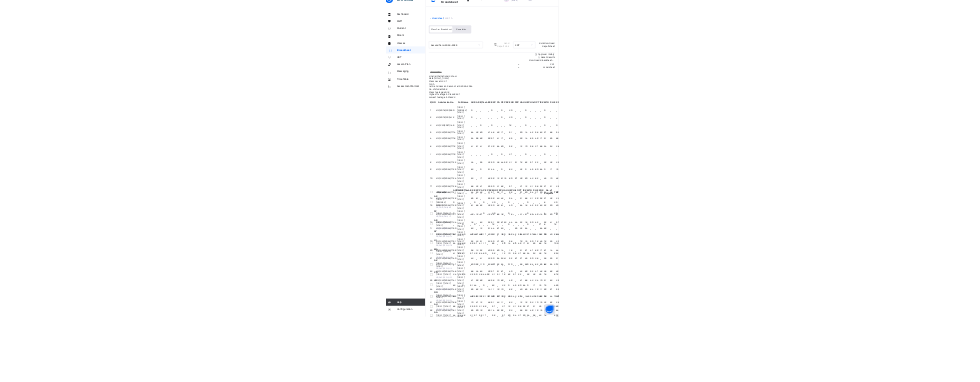 scroll, scrollTop: 33, scrollLeft: 0, axis: vertical 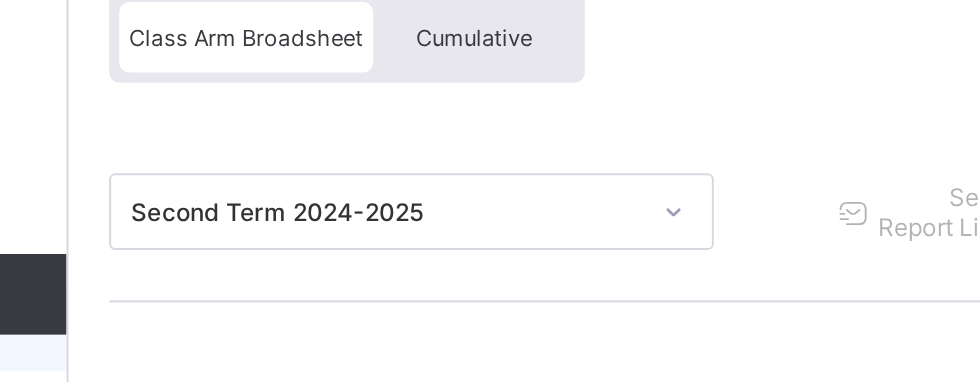 click on "Cumulative" at bounding box center (441, 174) 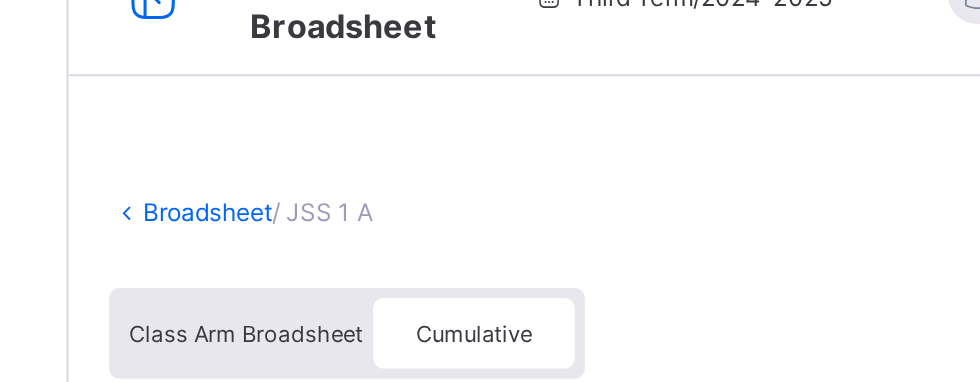 scroll, scrollTop: 41, scrollLeft: 0, axis: vertical 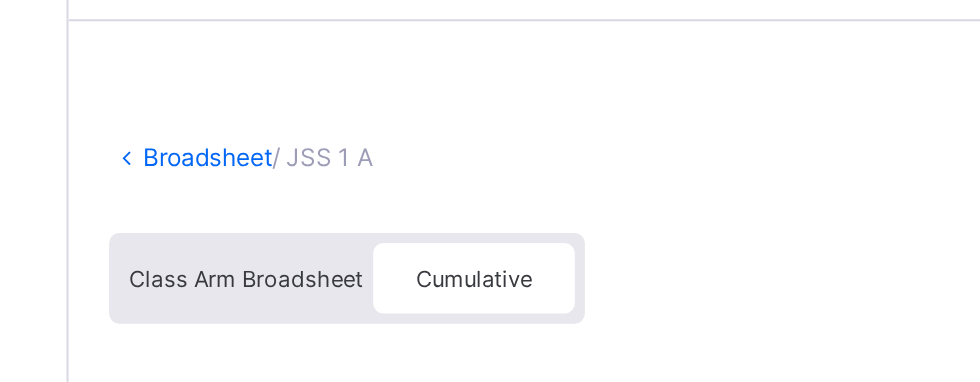 click on "Class Arm Broadsheet" at bounding box center [328, 166] 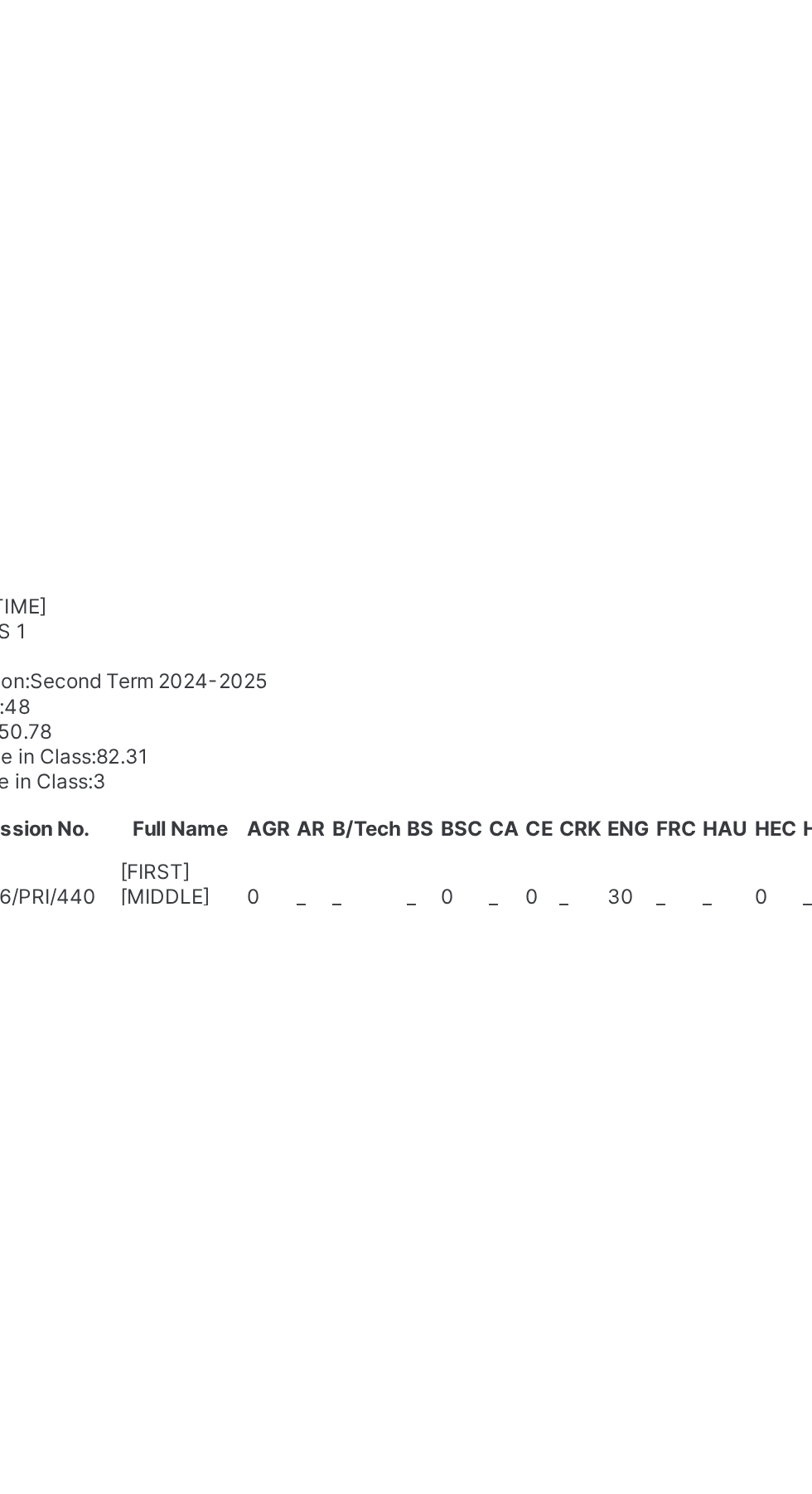 scroll, scrollTop: 0, scrollLeft: 0, axis: both 